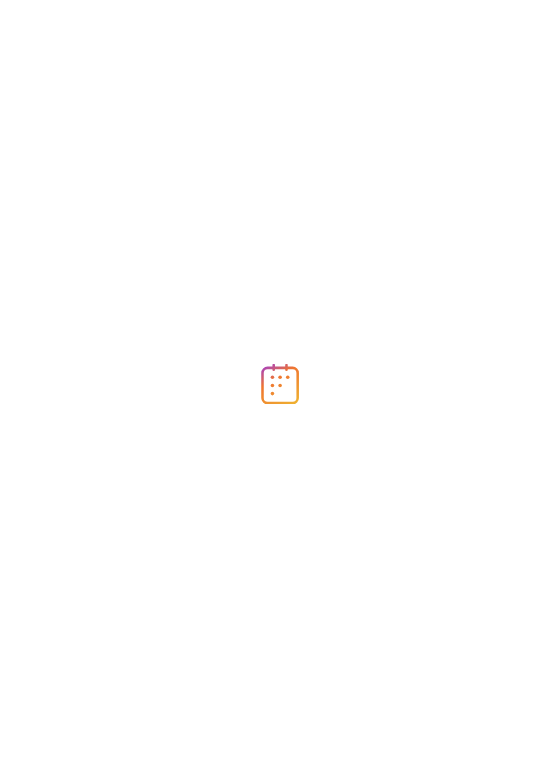 scroll, scrollTop: 0, scrollLeft: 0, axis: both 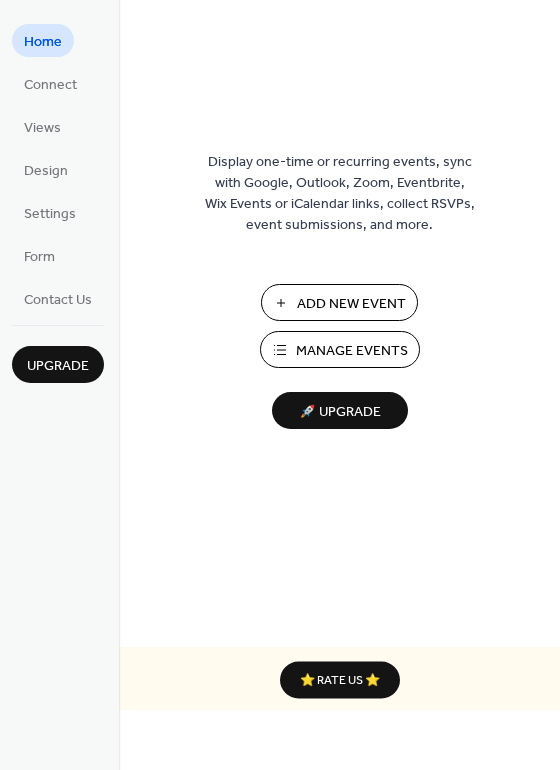 click on "Manage Events" at bounding box center [352, 351] 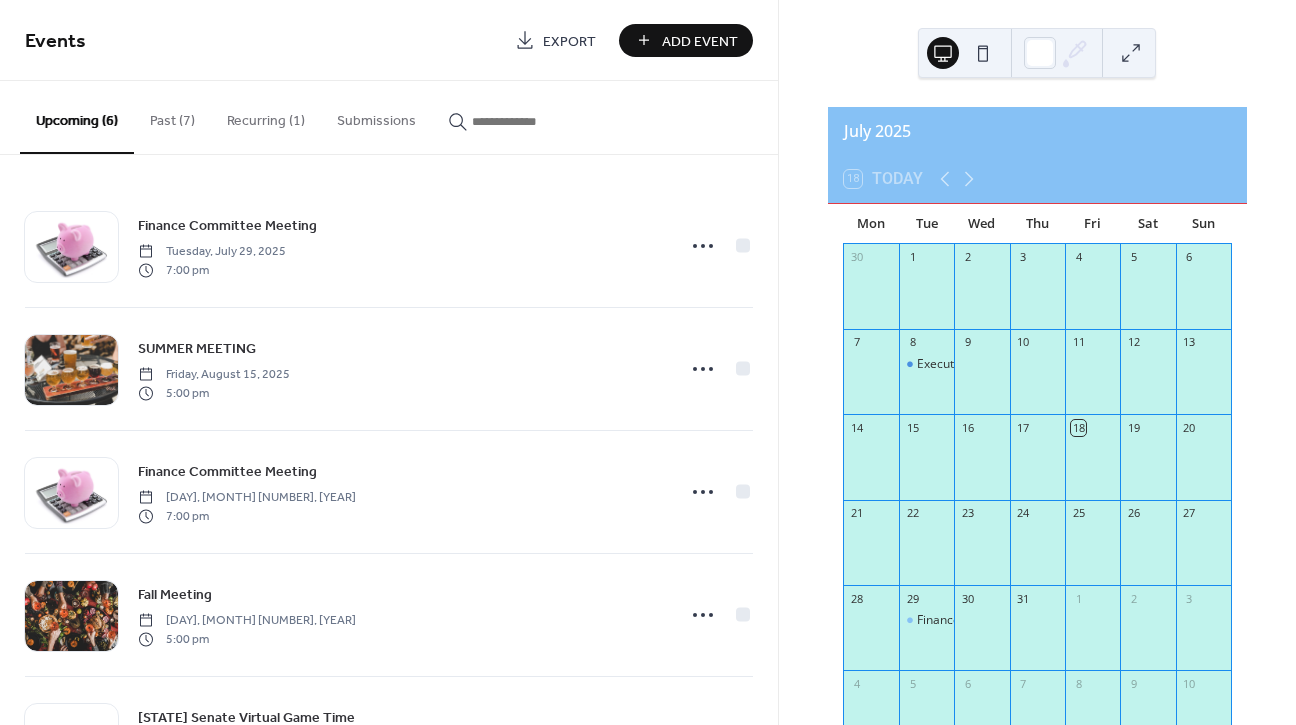 scroll, scrollTop: 0, scrollLeft: 0, axis: both 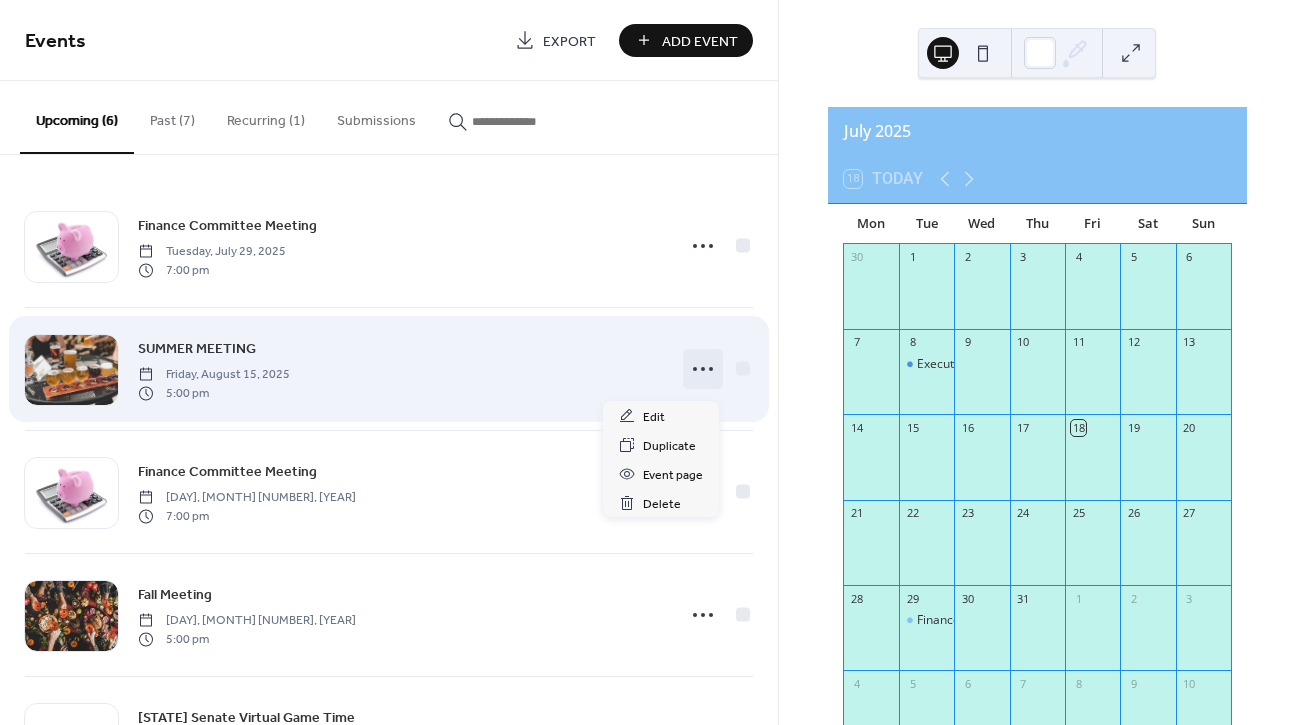 click 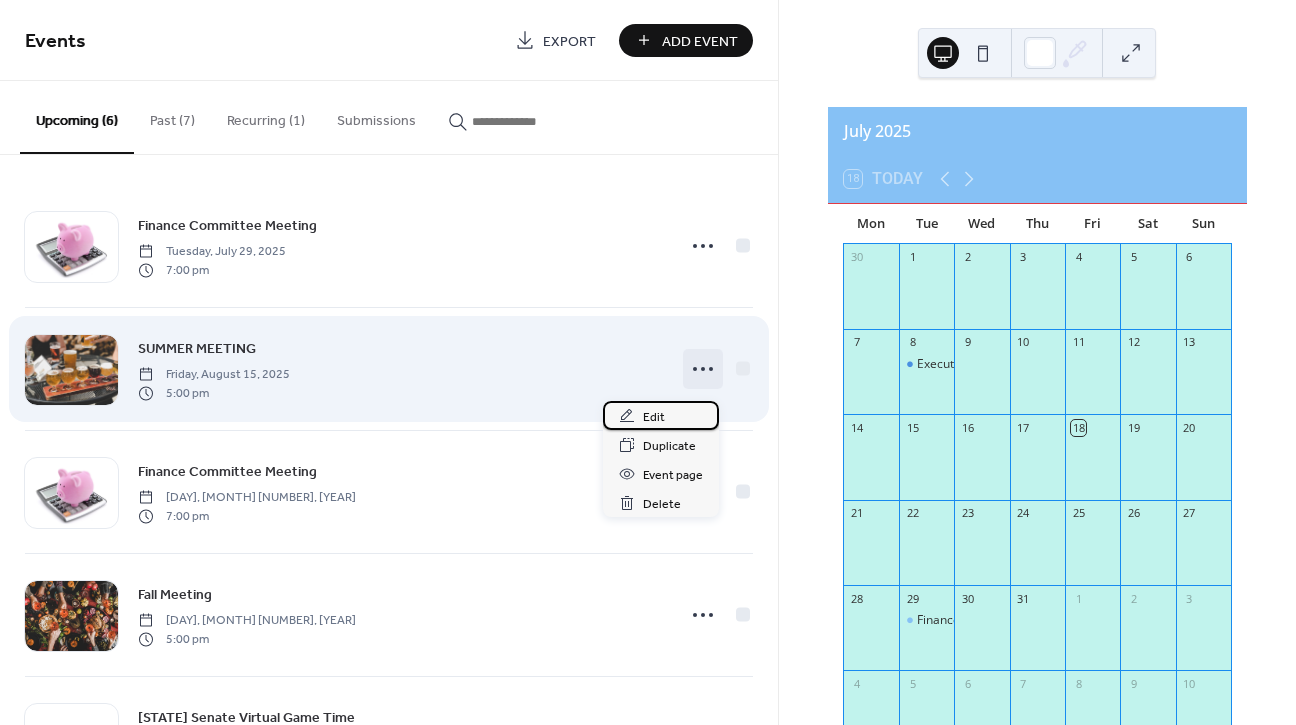 click on "Edit" at bounding box center (654, 417) 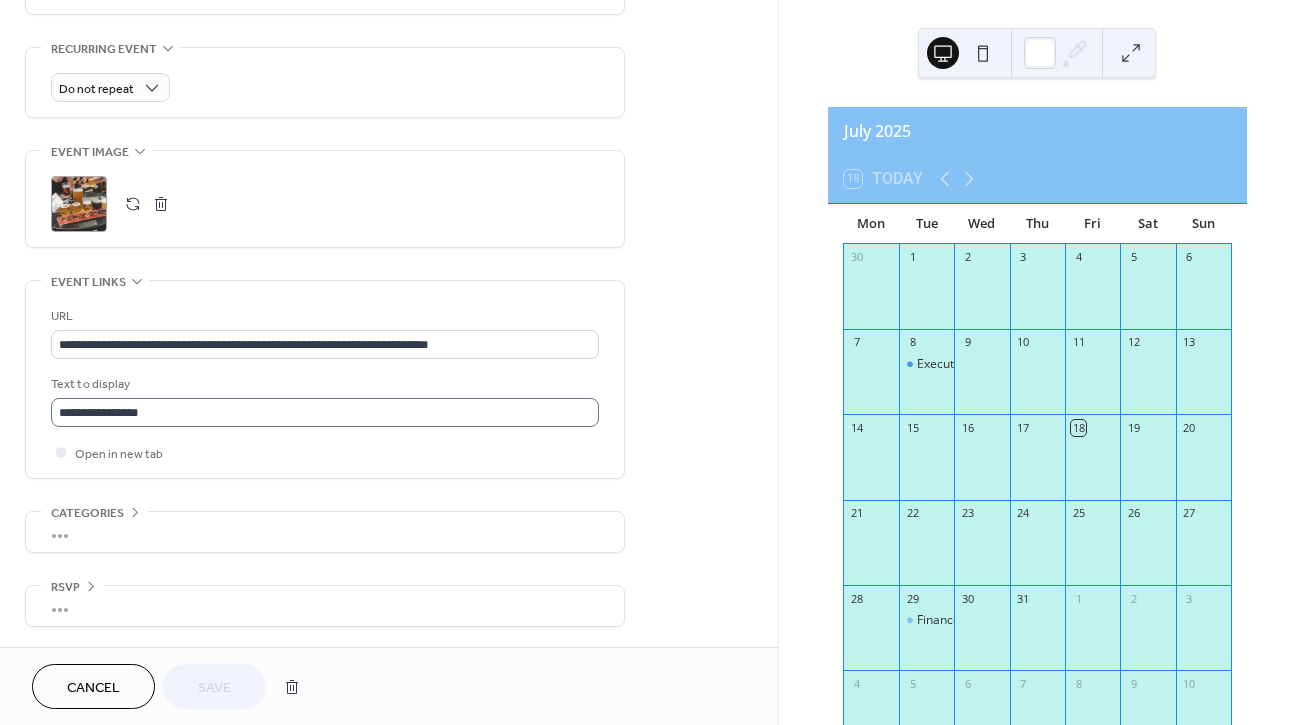 scroll, scrollTop: 877, scrollLeft: 0, axis: vertical 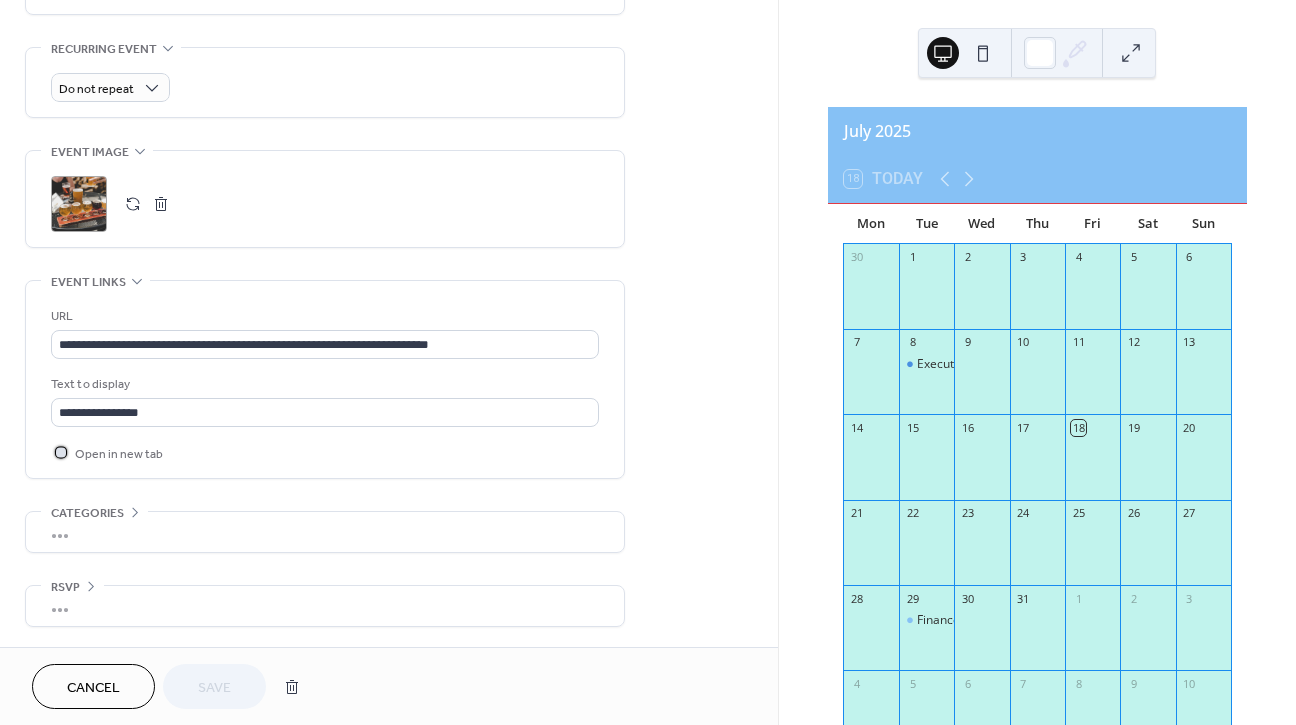 click on "Open in new tab" at bounding box center (119, 454) 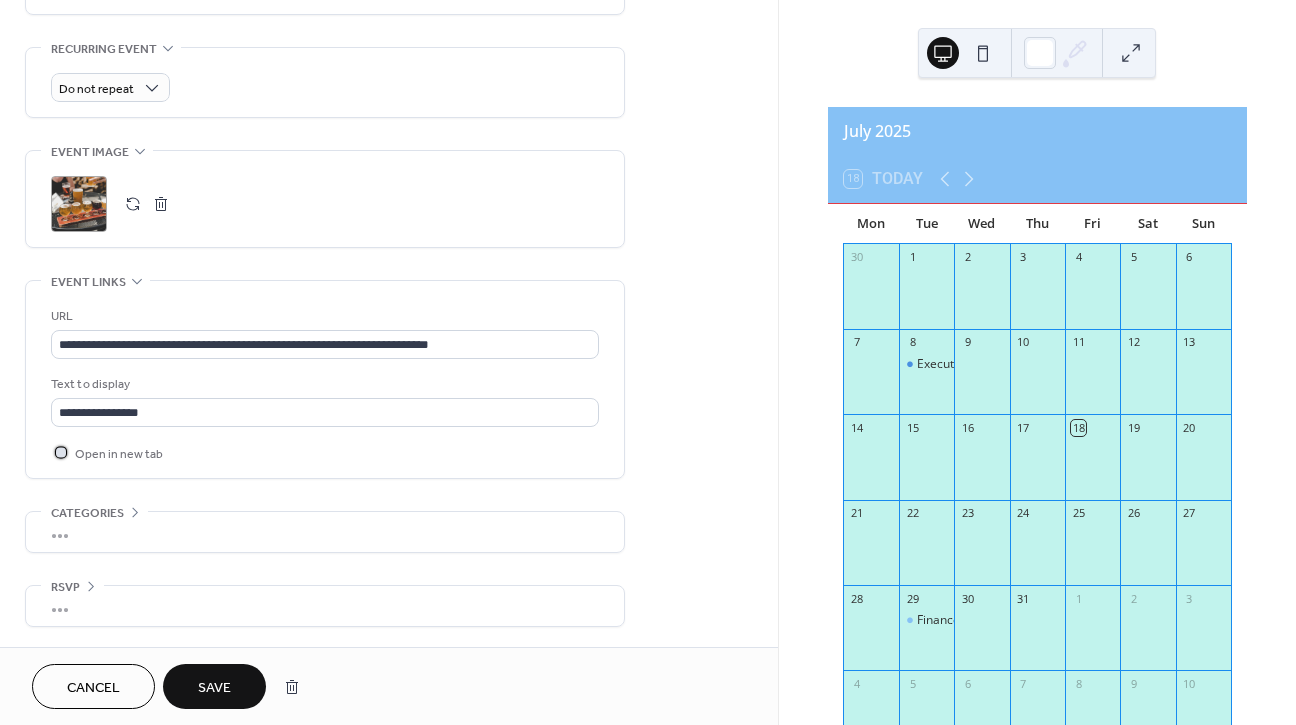 click on "Open in new tab" at bounding box center [119, 454] 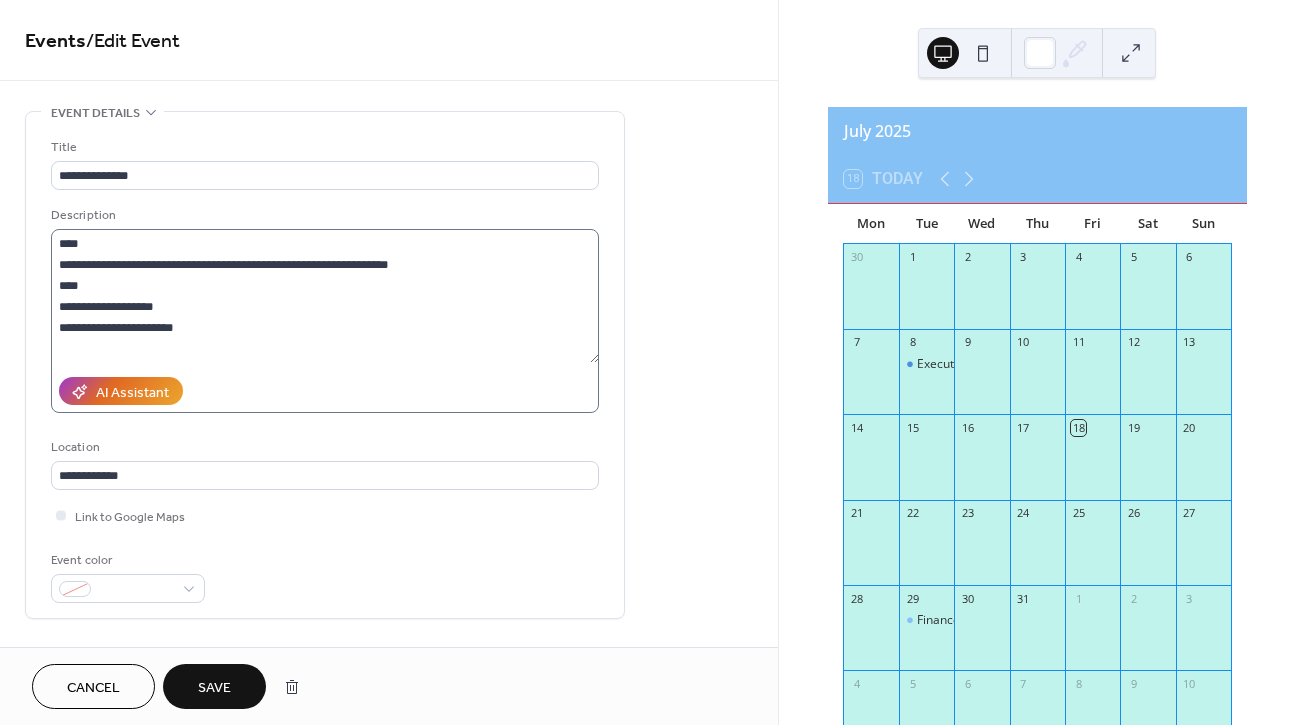 scroll, scrollTop: 0, scrollLeft: 0, axis: both 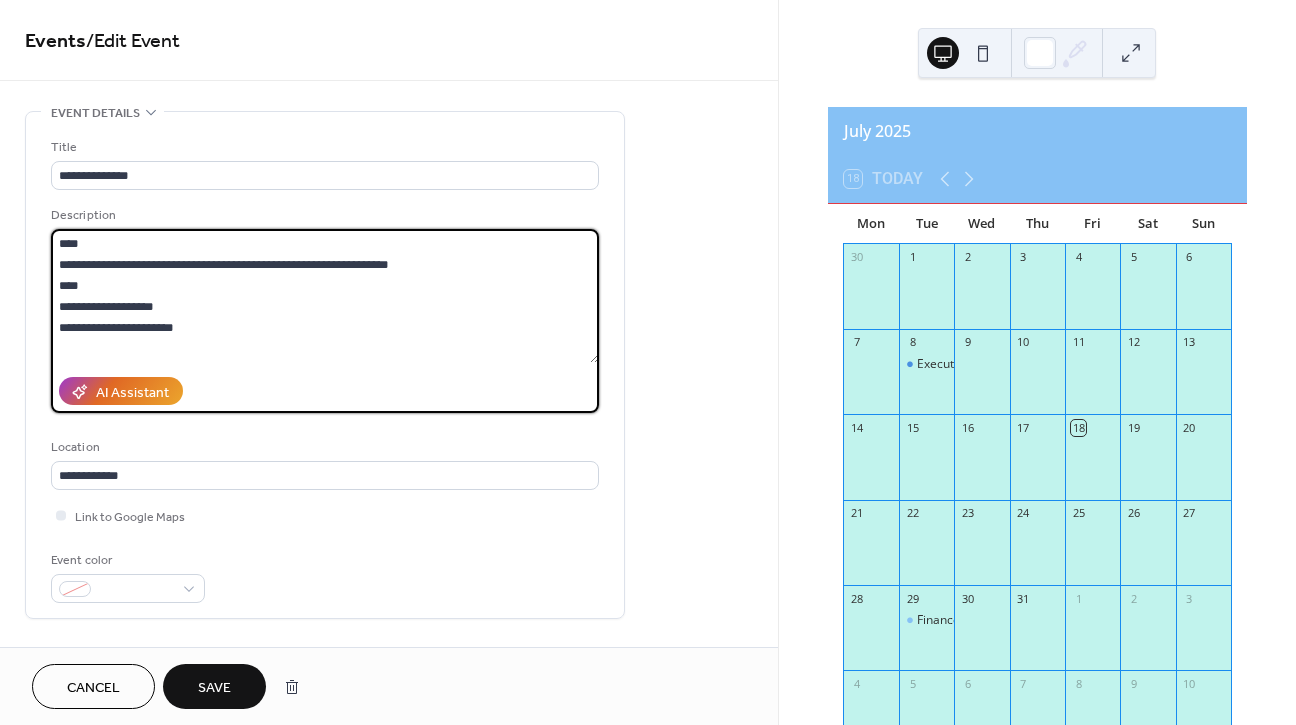click on "**********" at bounding box center (325, 296) 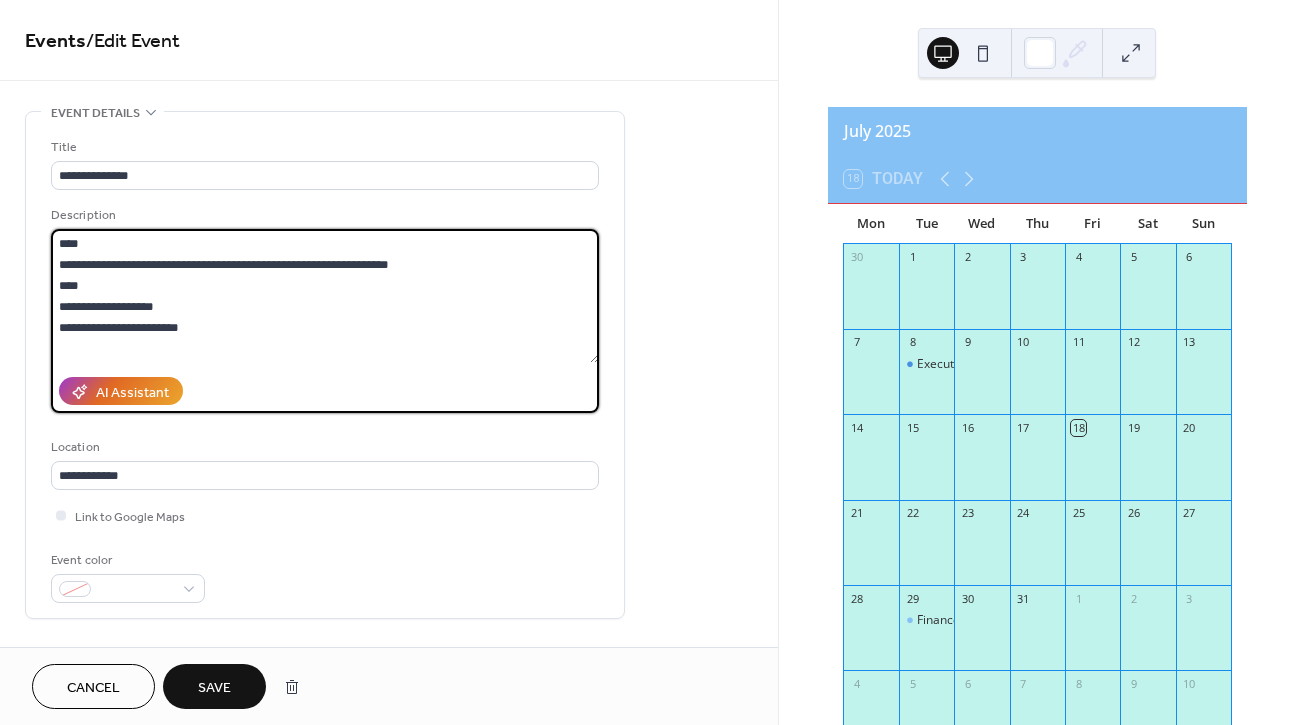type on "**********" 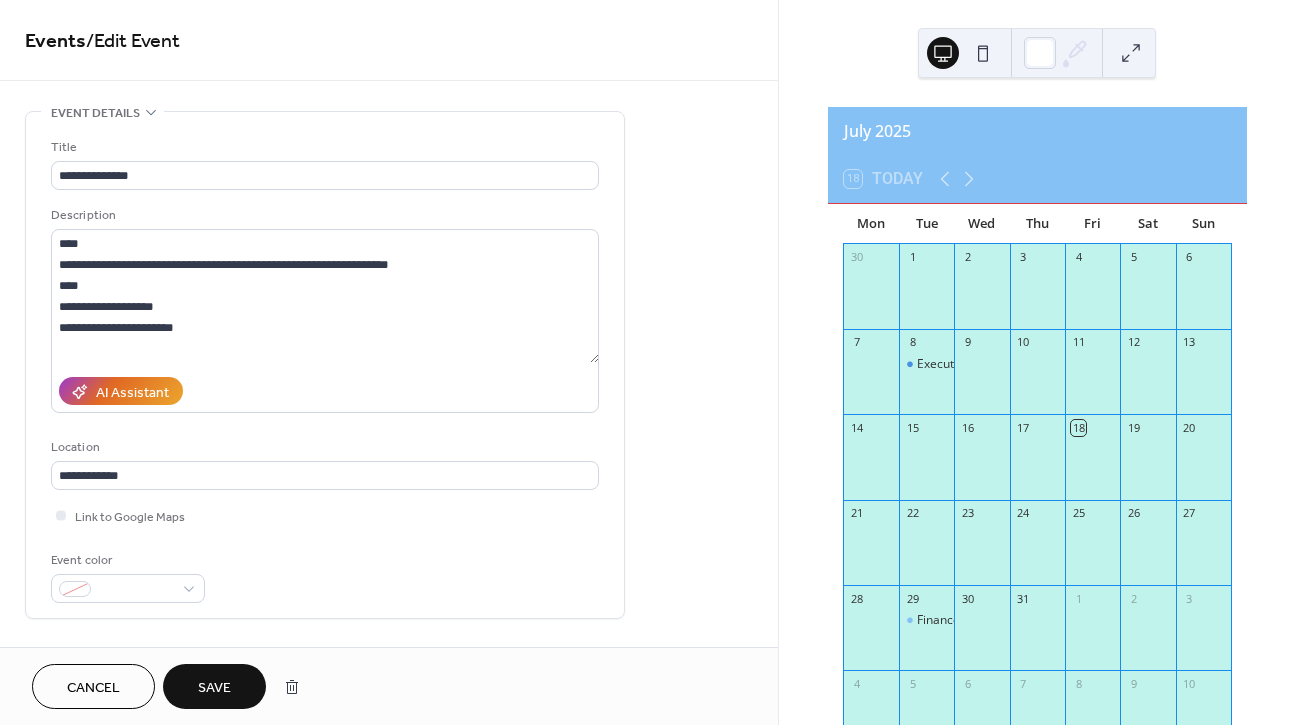 click on "Cancel" at bounding box center (93, 688) 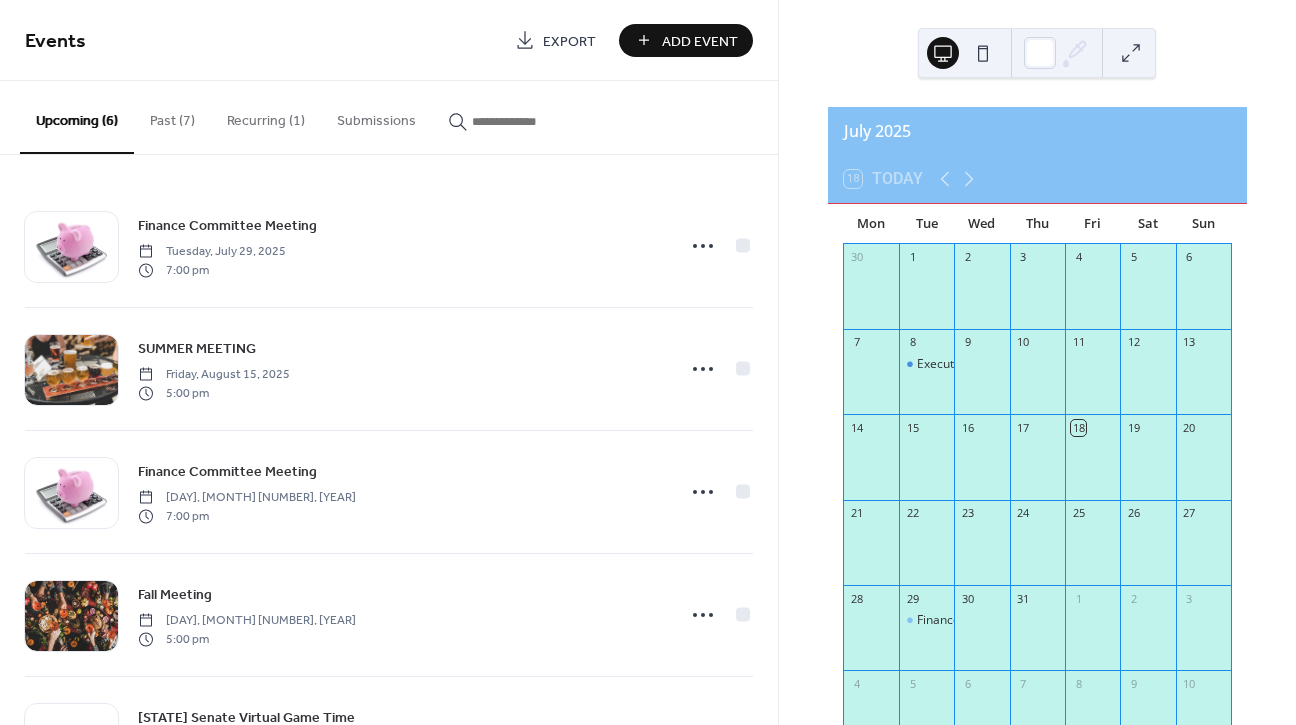 click on "Add Event" at bounding box center [700, 41] 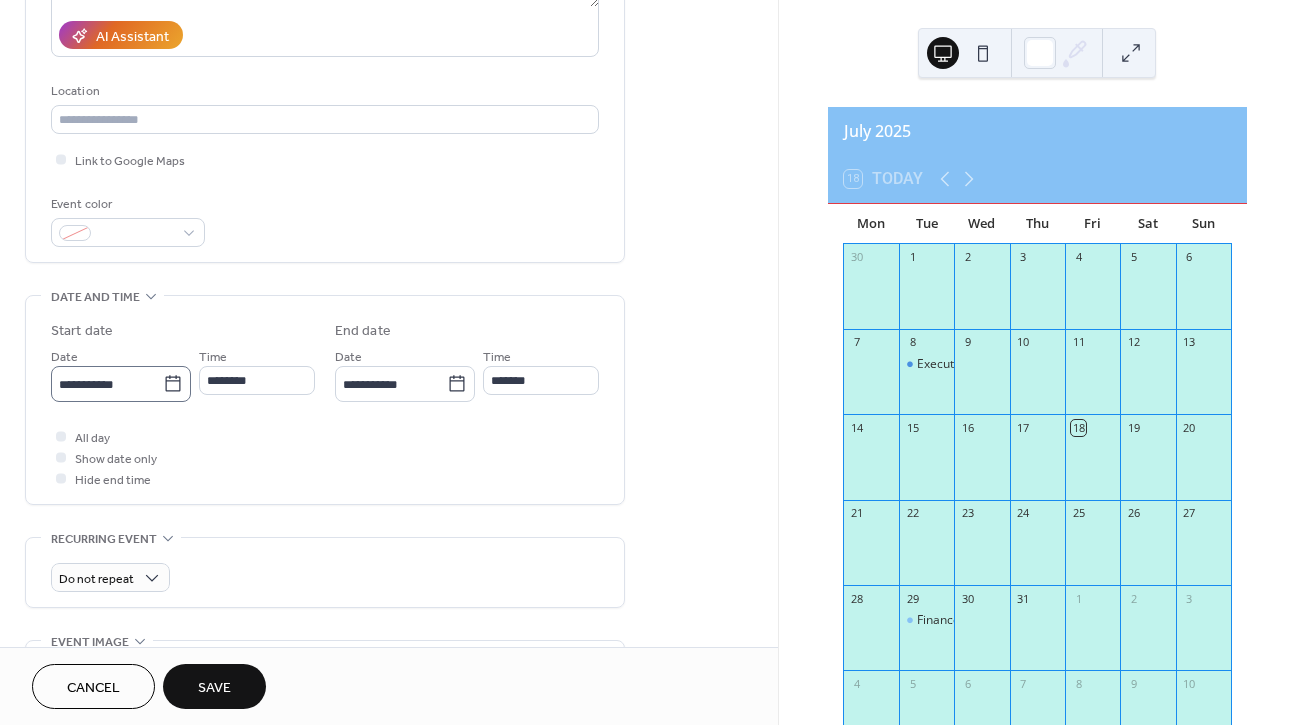 scroll, scrollTop: 362, scrollLeft: 0, axis: vertical 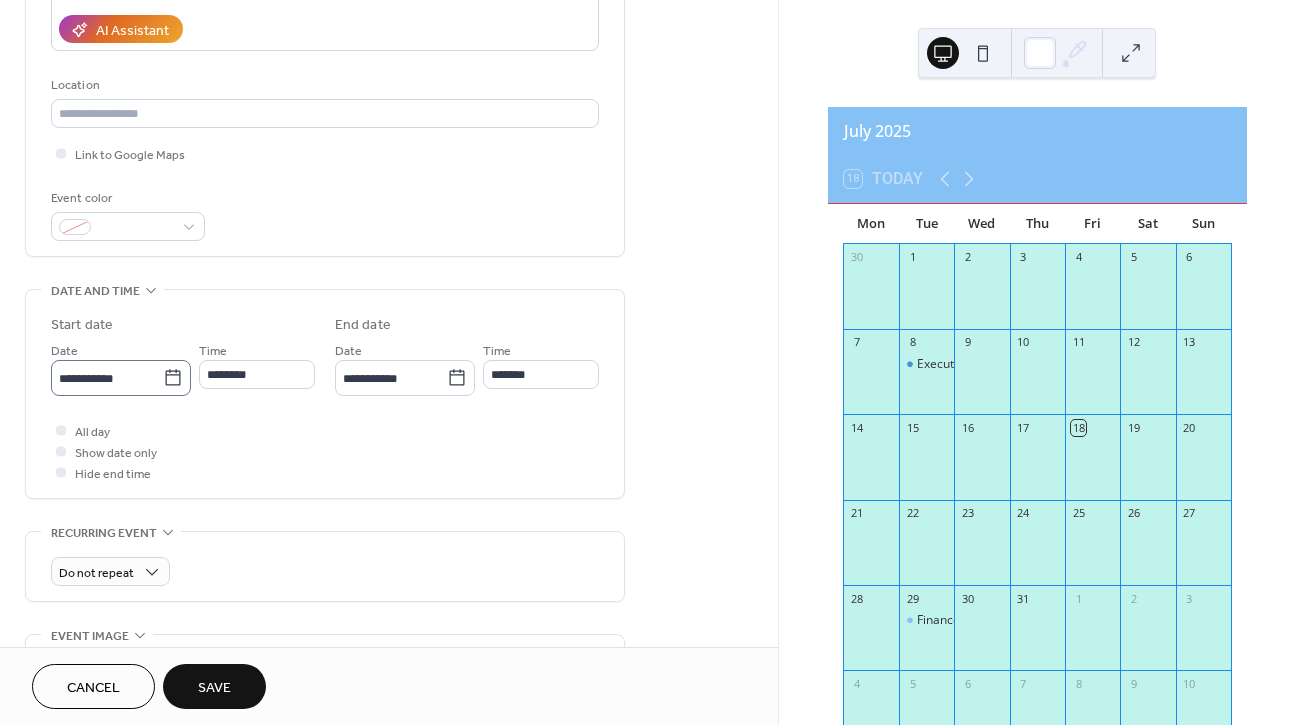type on "**********" 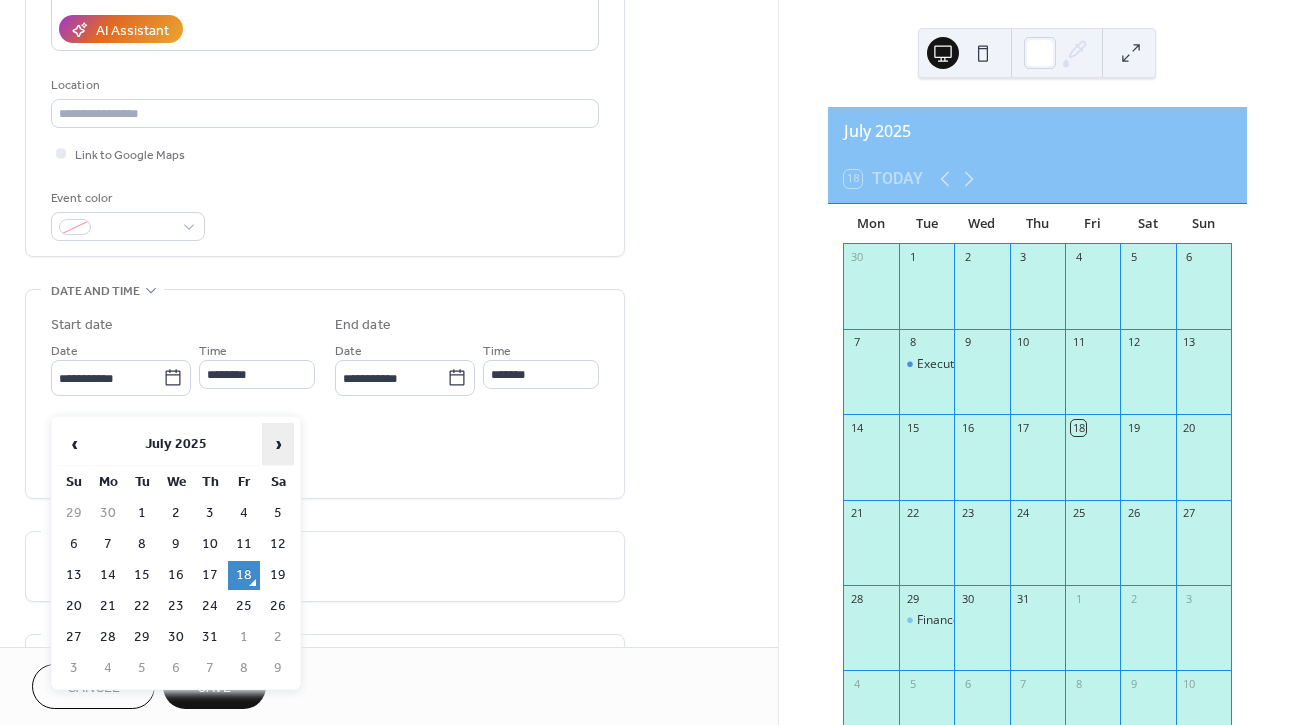 click on "›" at bounding box center [278, 444] 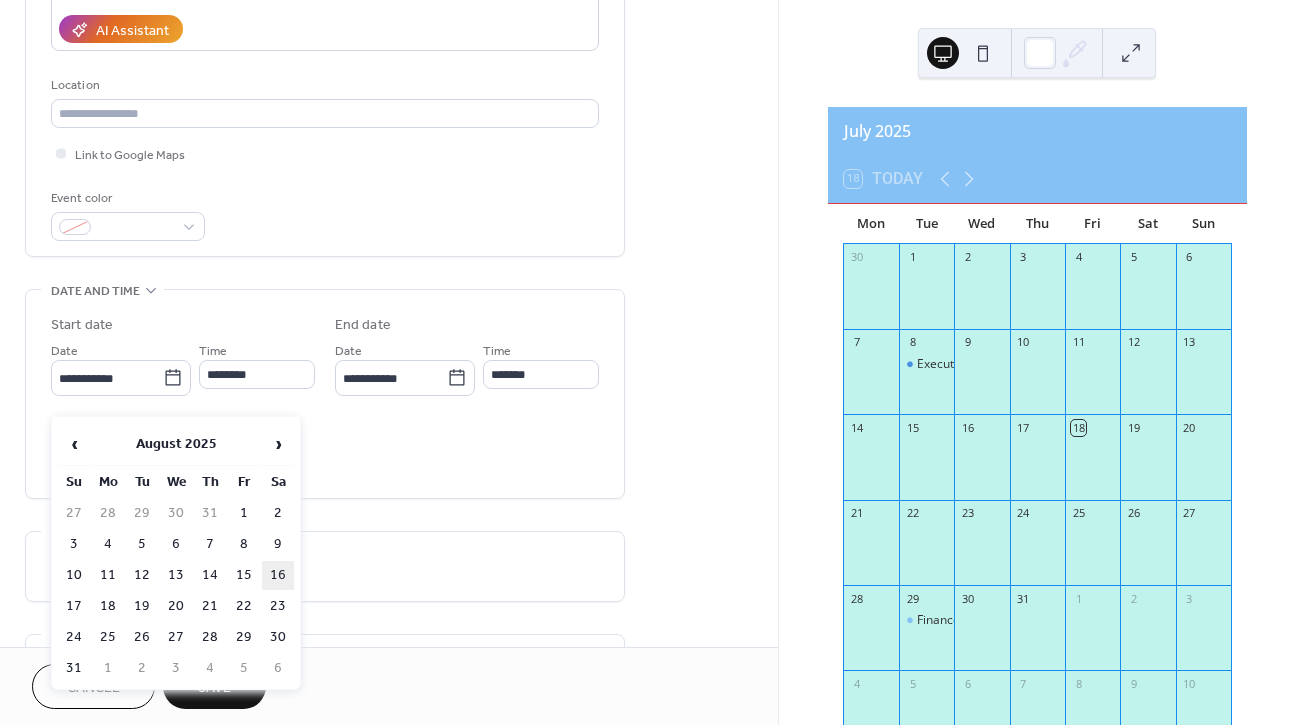 click on "16" at bounding box center (278, 575) 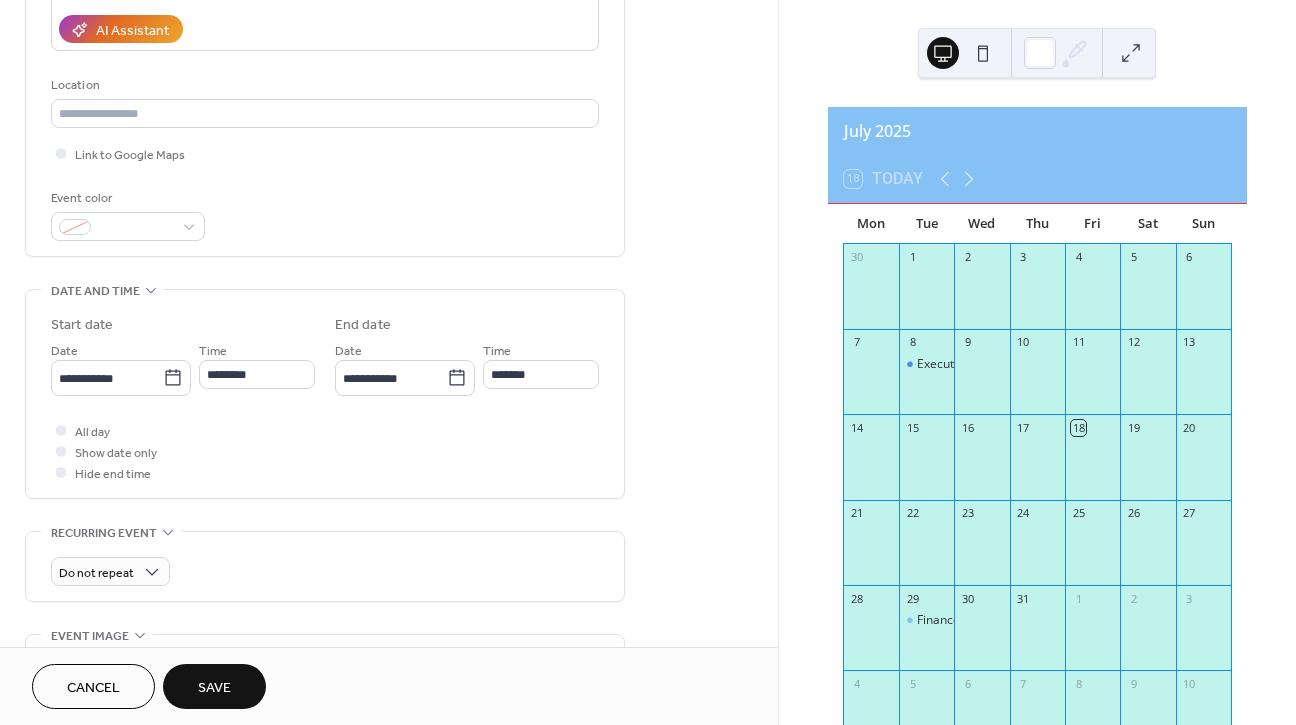 type on "**********" 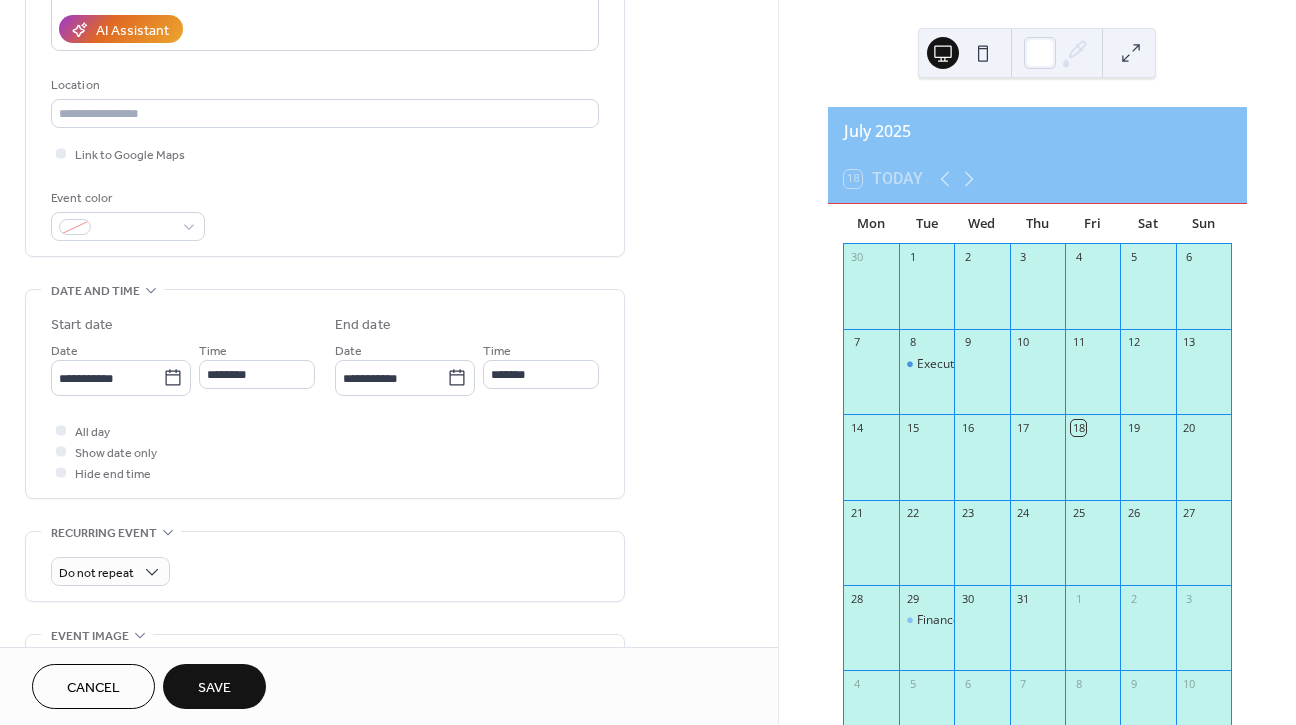 type on "**********" 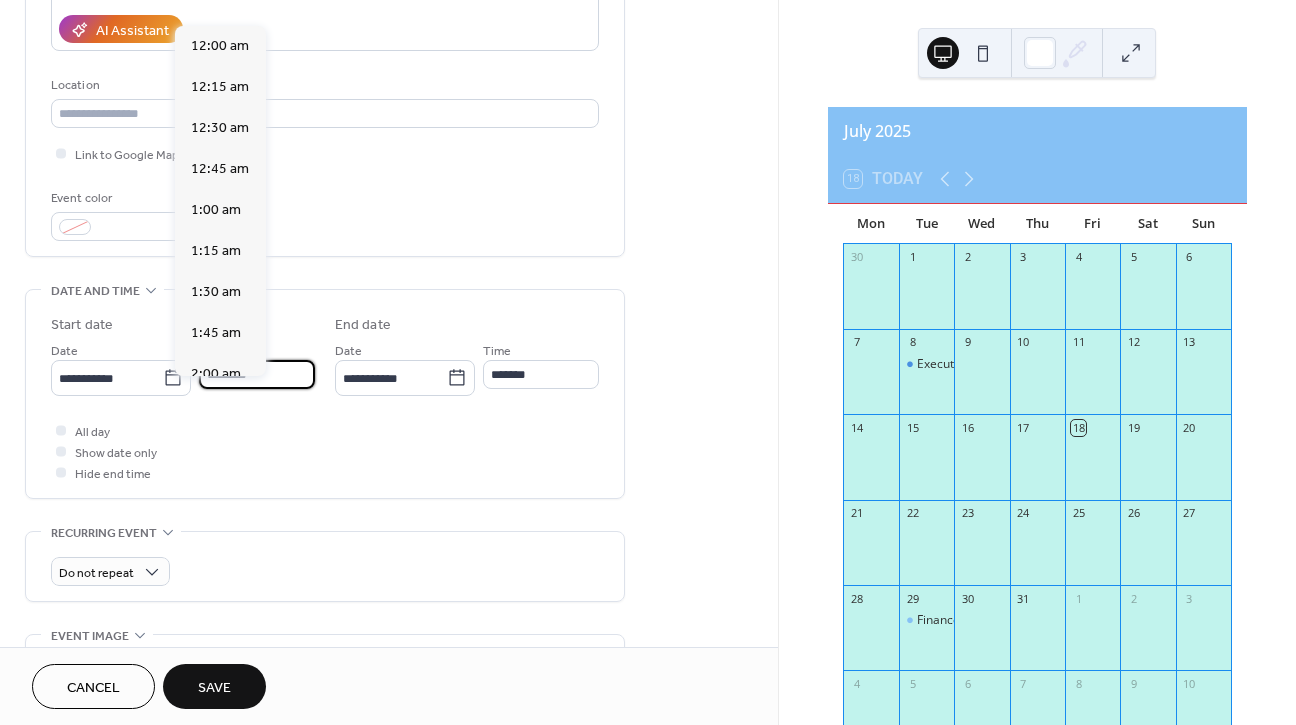 click on "********" at bounding box center (257, 374) 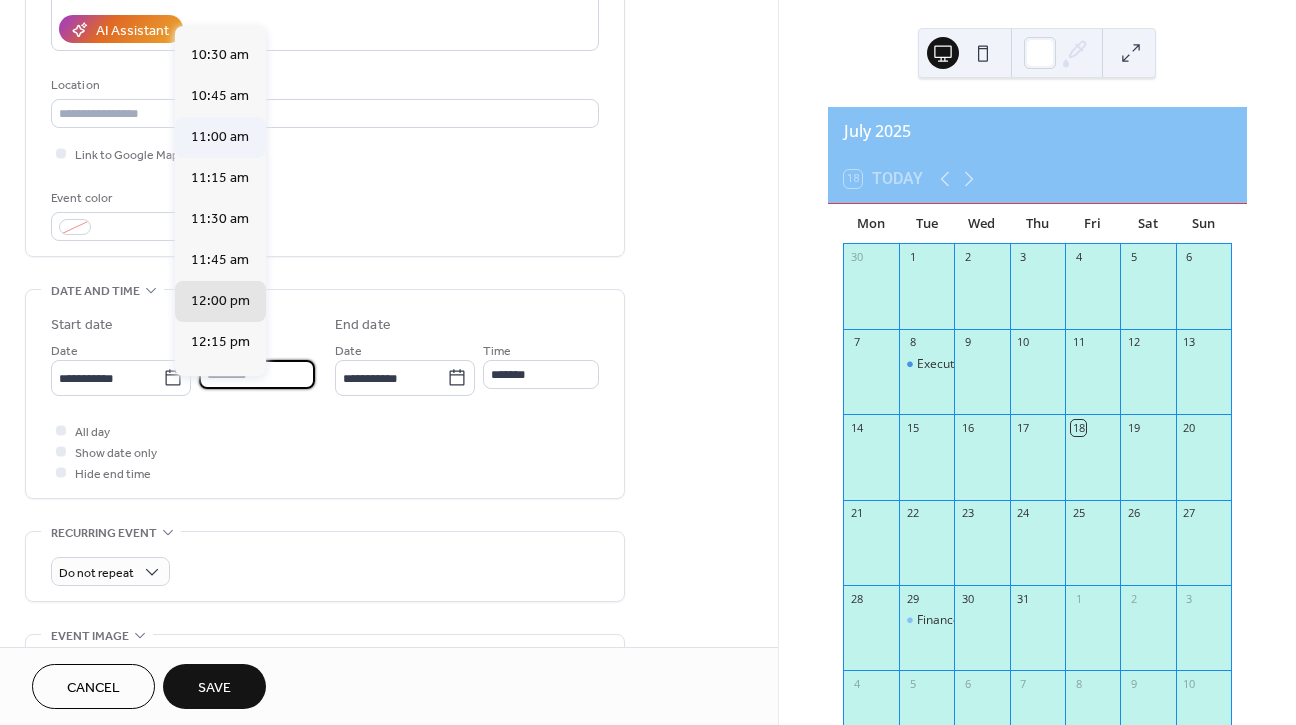 scroll, scrollTop: 1700, scrollLeft: 0, axis: vertical 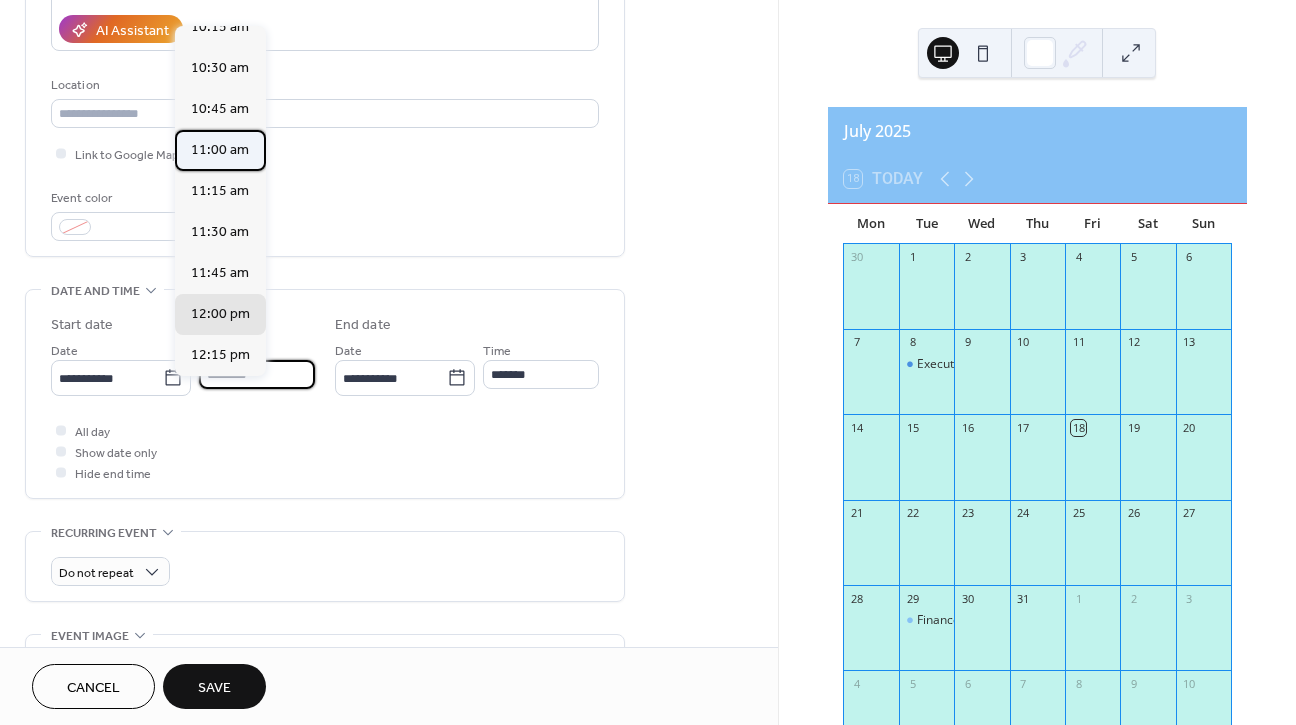 click on "11:00 am" at bounding box center [220, 150] 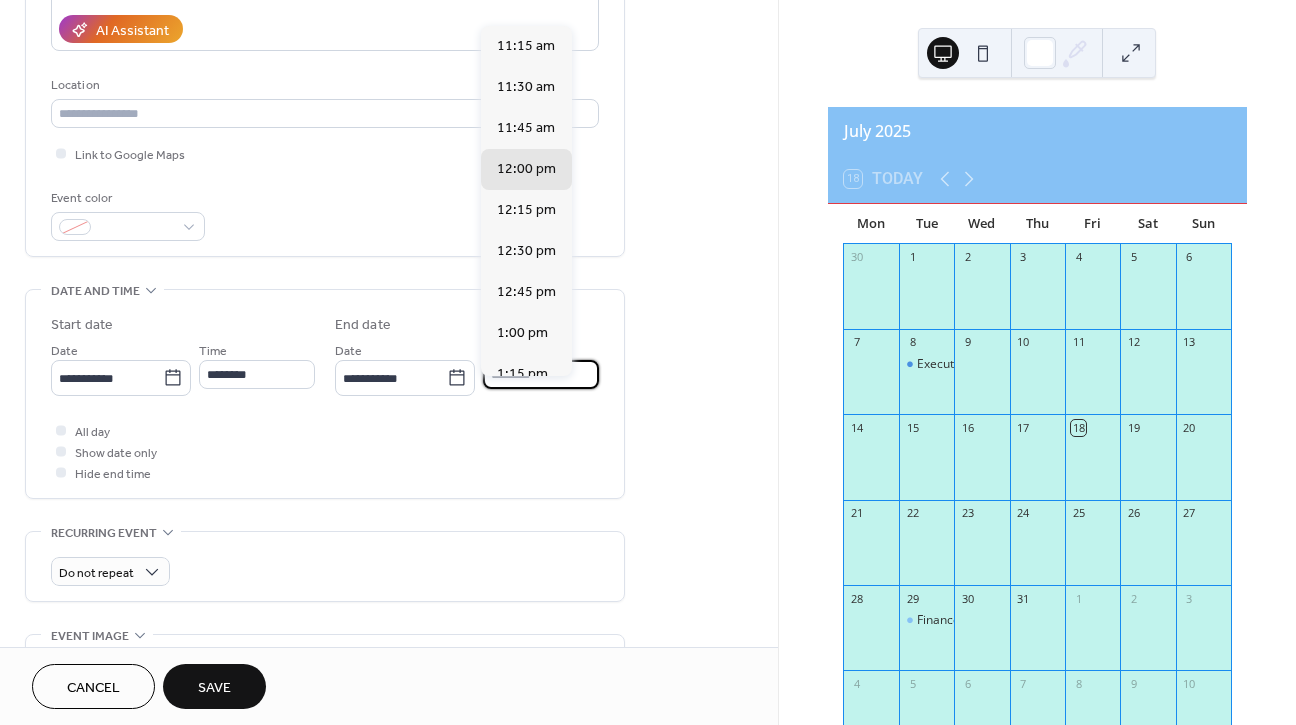 click on "********" at bounding box center [541, 374] 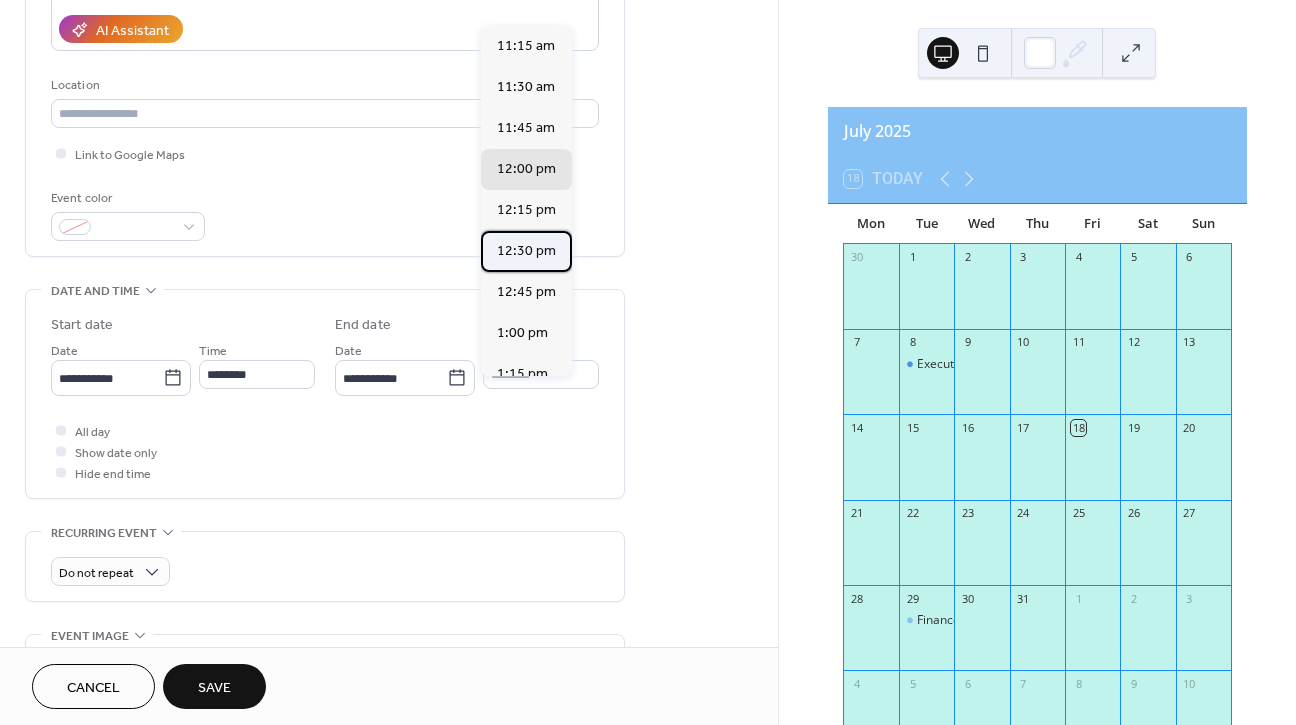 click on "12:30 pm" at bounding box center (526, 251) 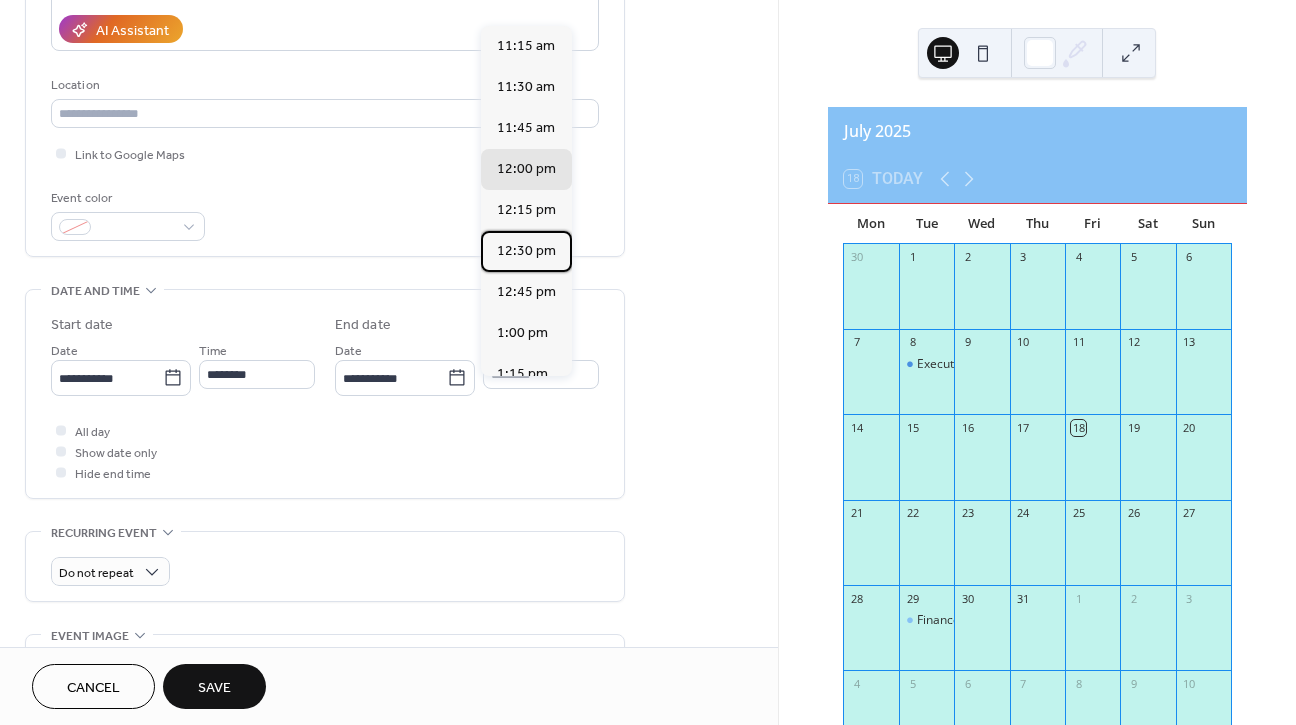 type on "********" 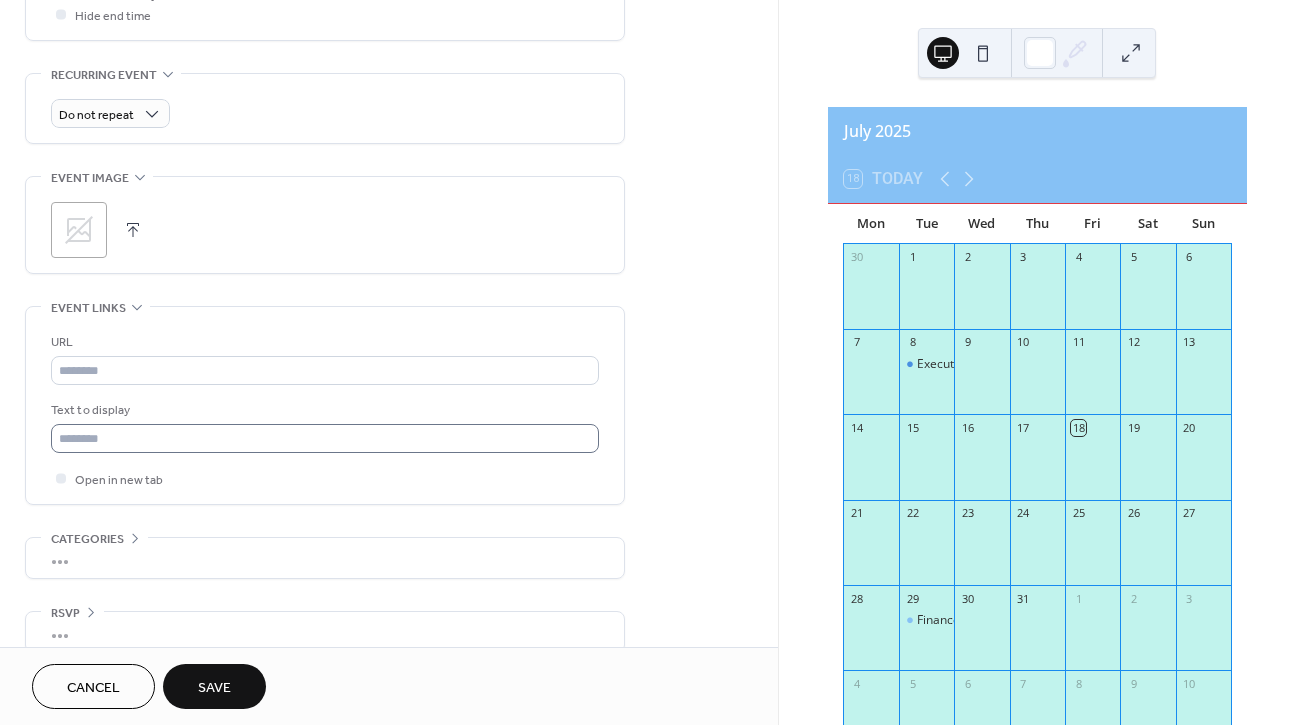 scroll, scrollTop: 821, scrollLeft: 0, axis: vertical 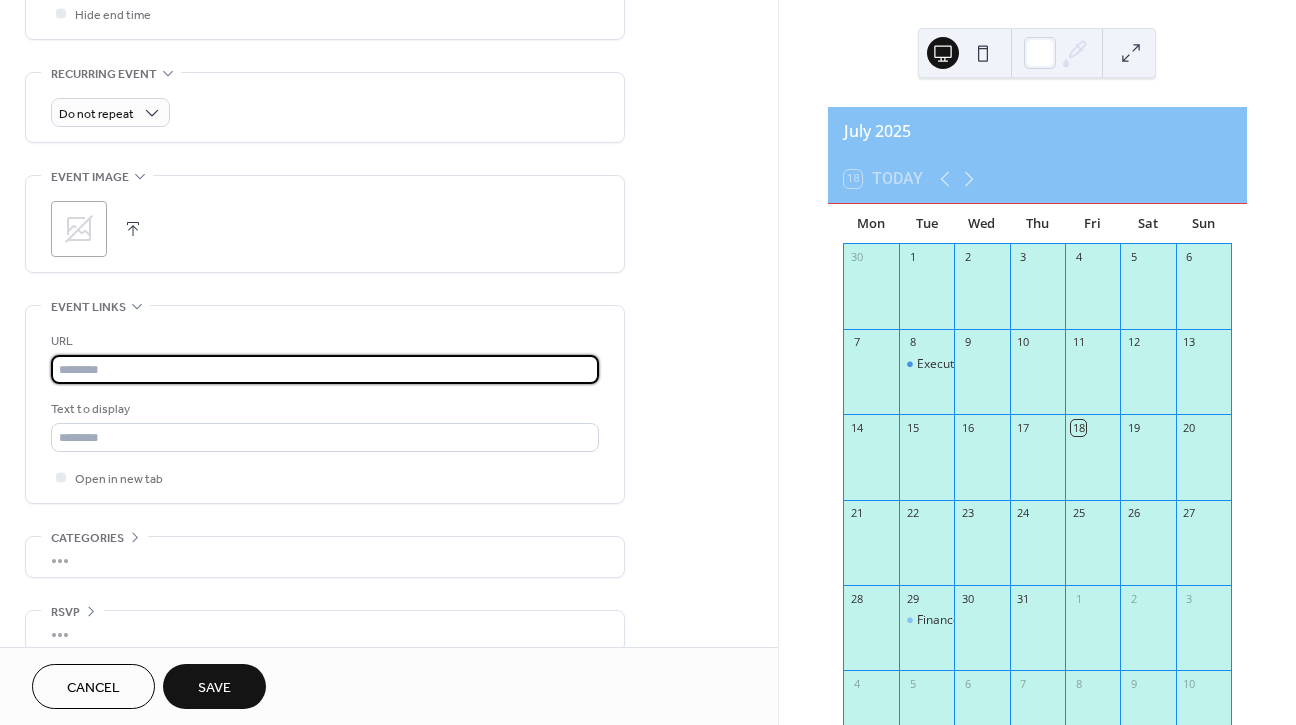click at bounding box center [325, 369] 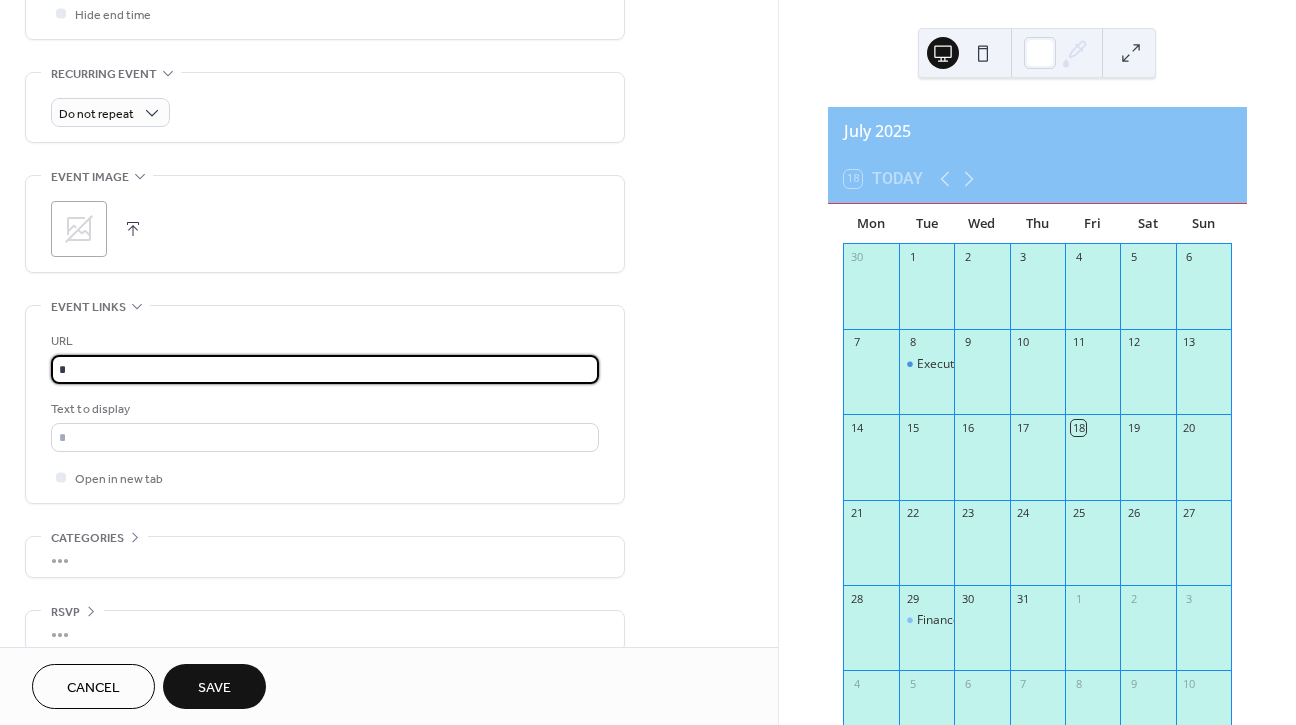 paste on "**********" 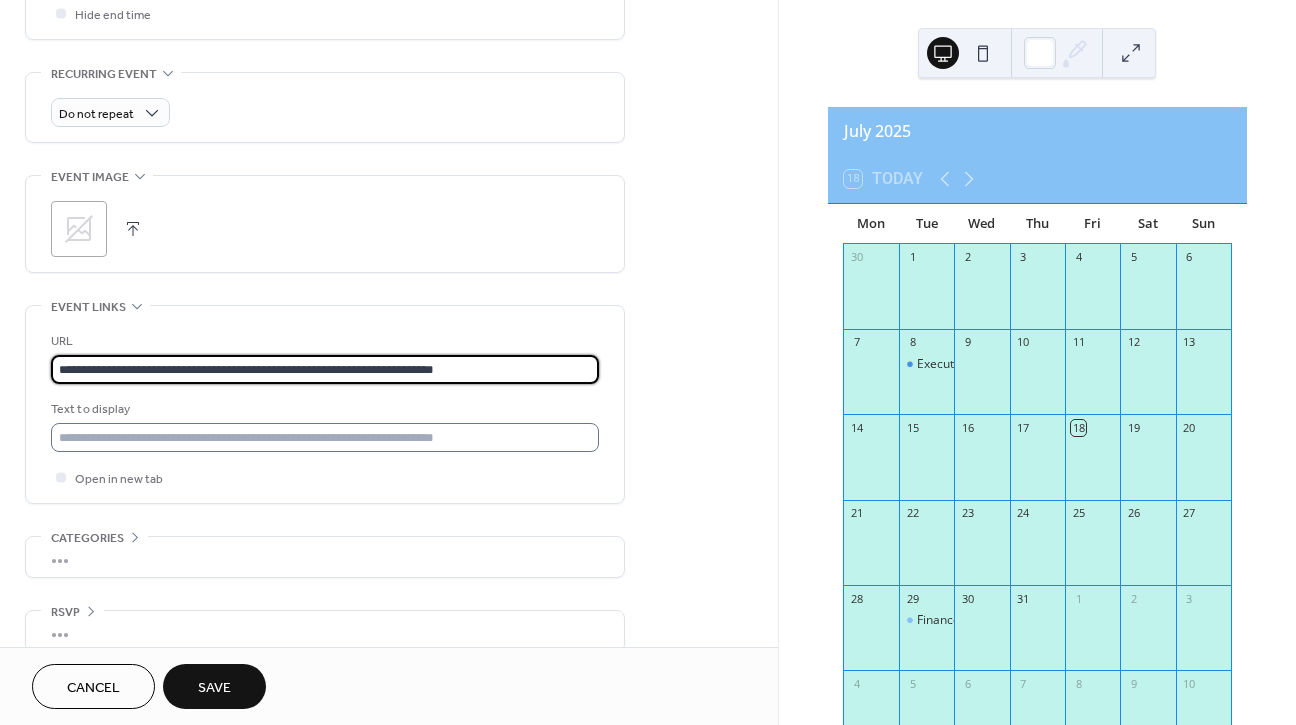 type on "**********" 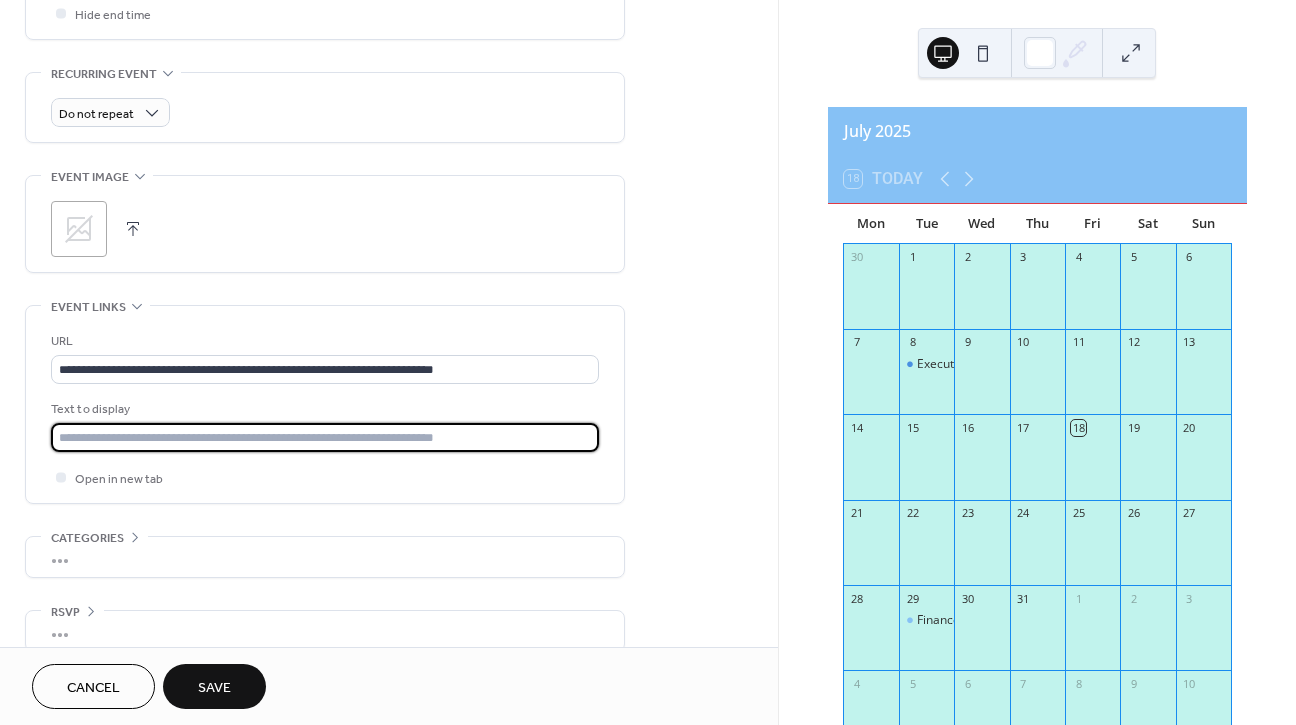 click at bounding box center (325, 437) 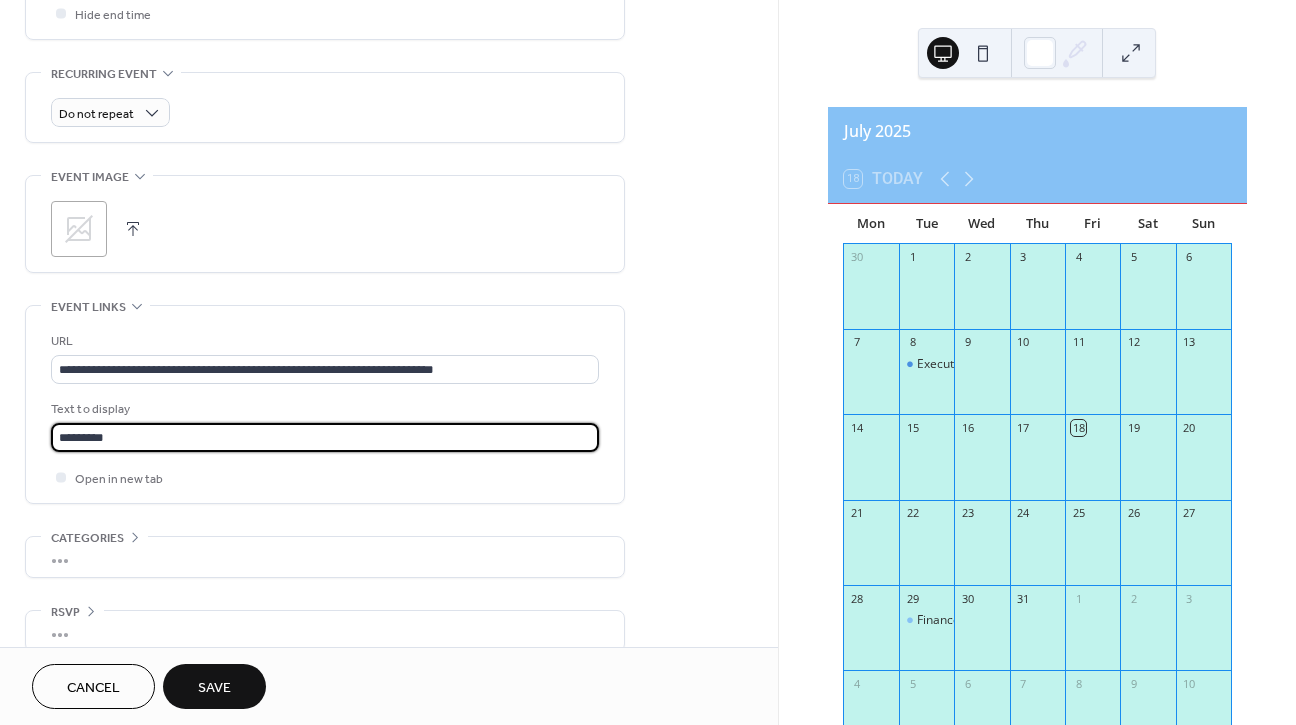 scroll, scrollTop: 814, scrollLeft: 0, axis: vertical 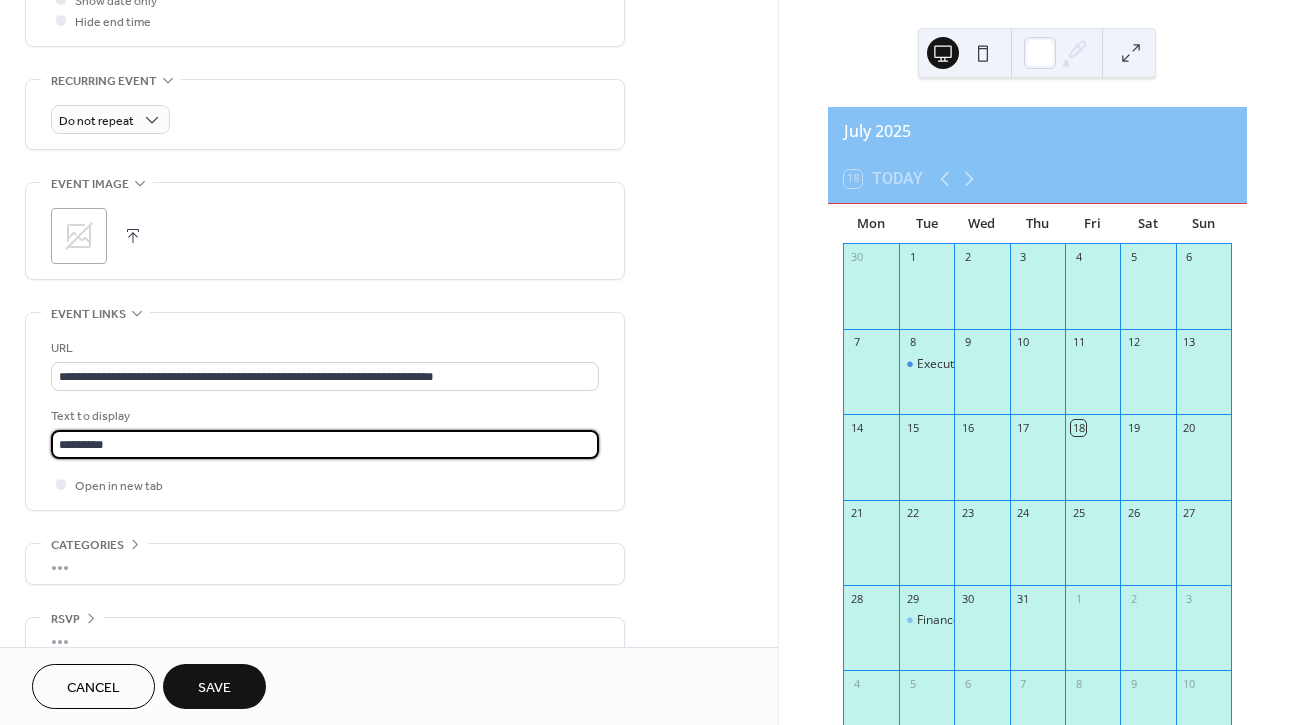 type on "*********" 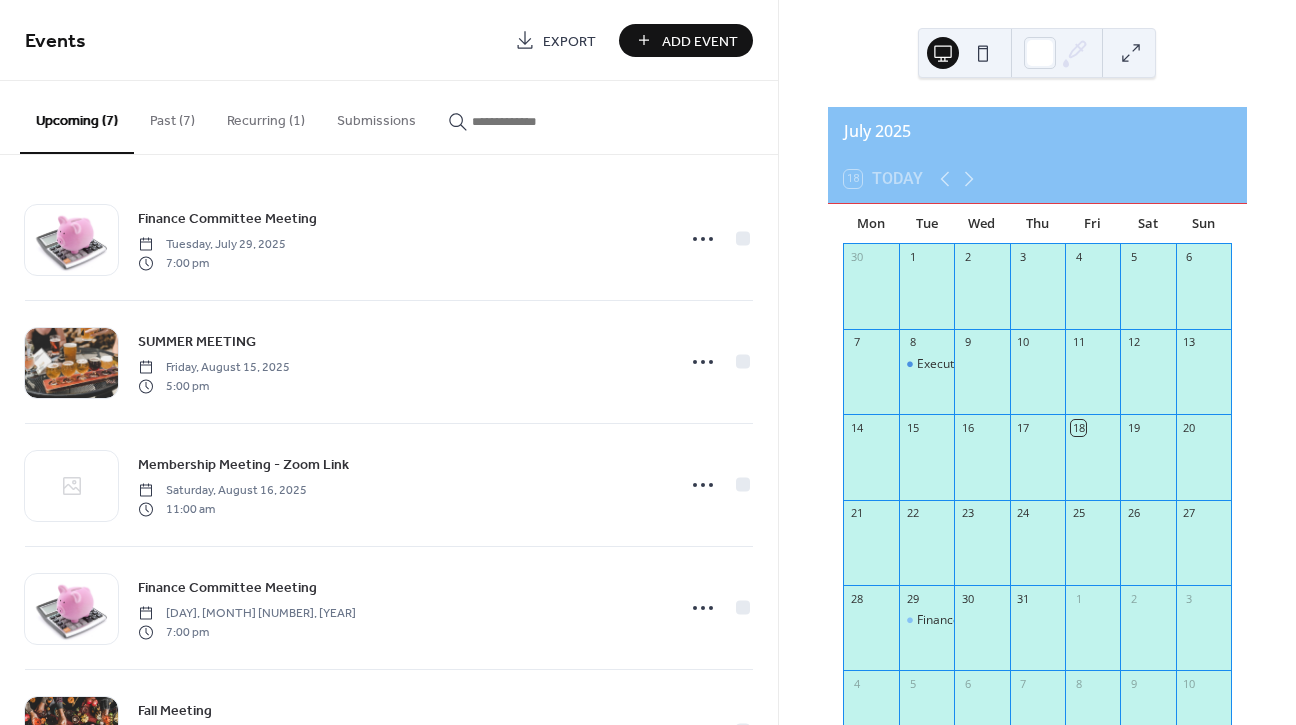 scroll, scrollTop: 19, scrollLeft: 0, axis: vertical 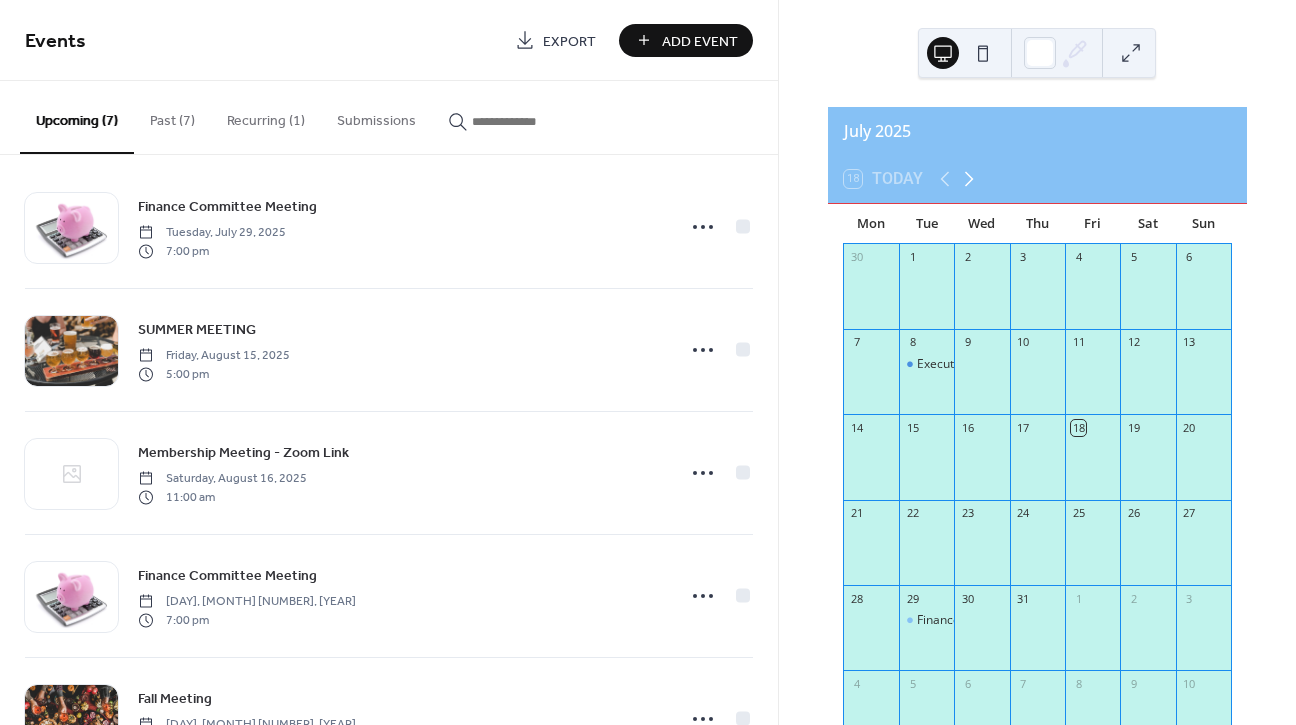 click 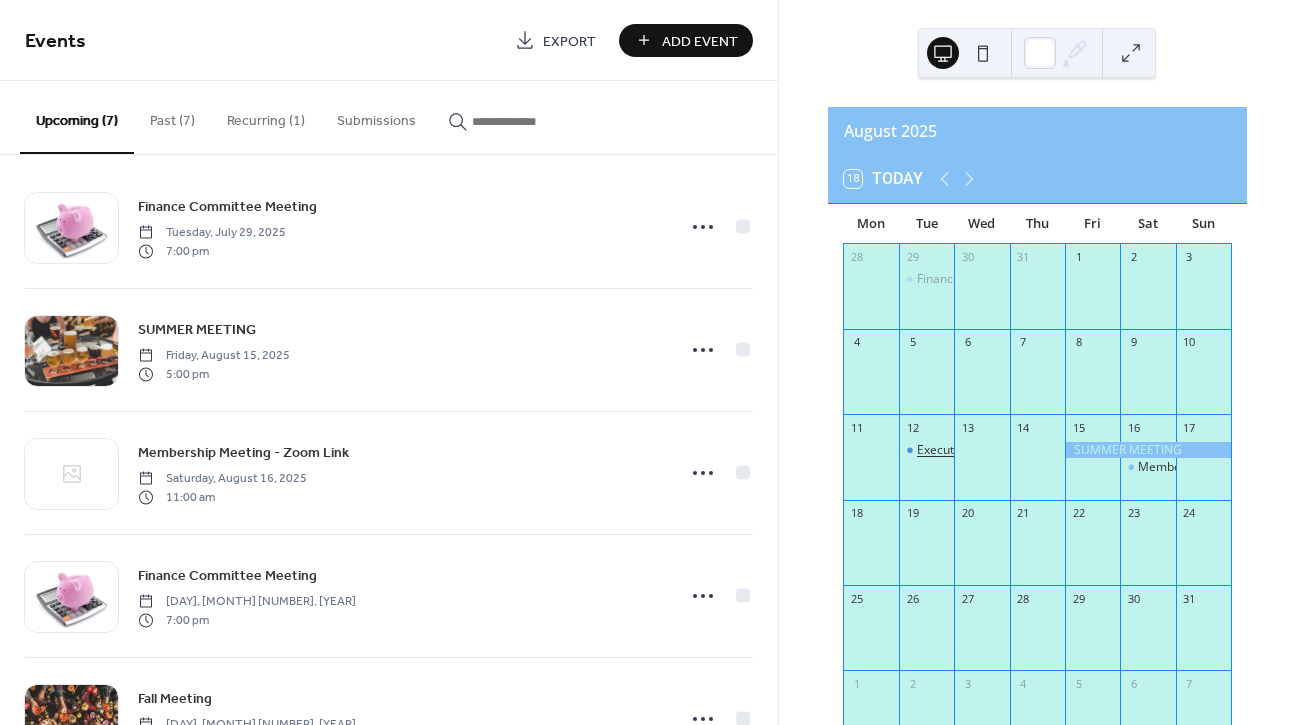 click on "Executive Board Meeting" at bounding box center (986, 450) 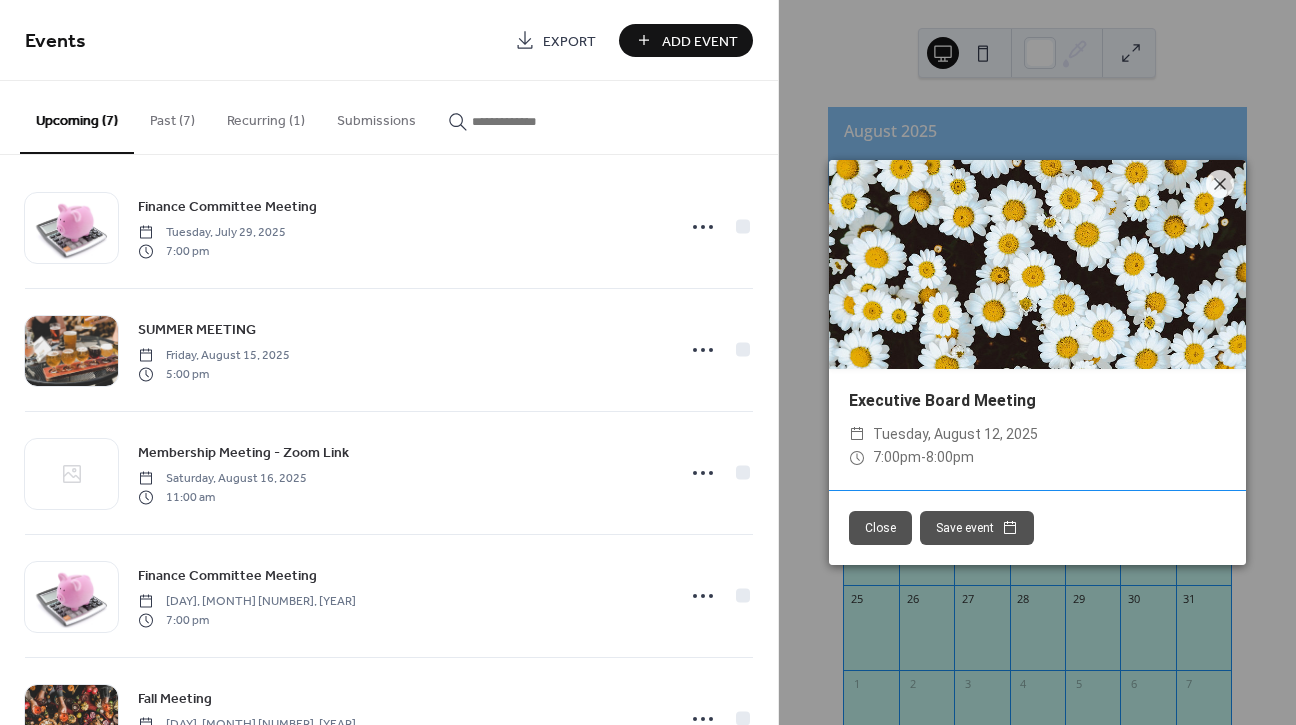 click on "8:00pm" at bounding box center (950, 457) 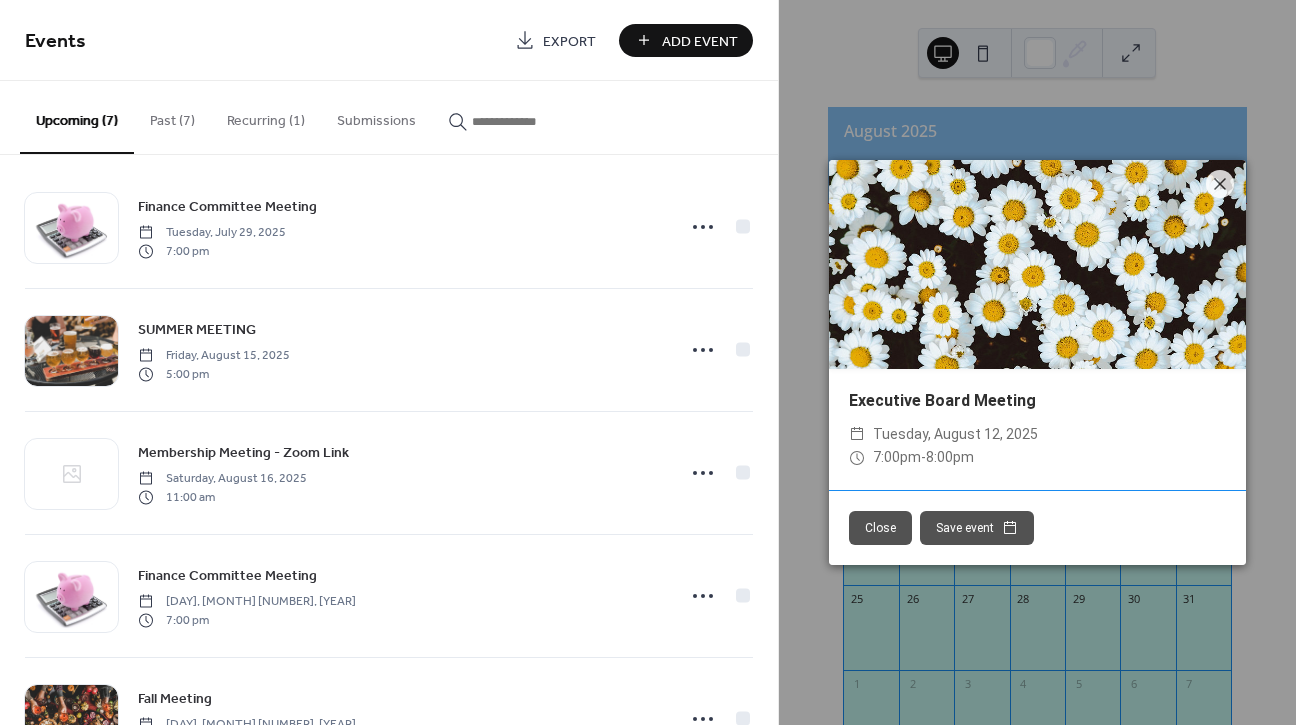 click on "Close" at bounding box center [880, 528] 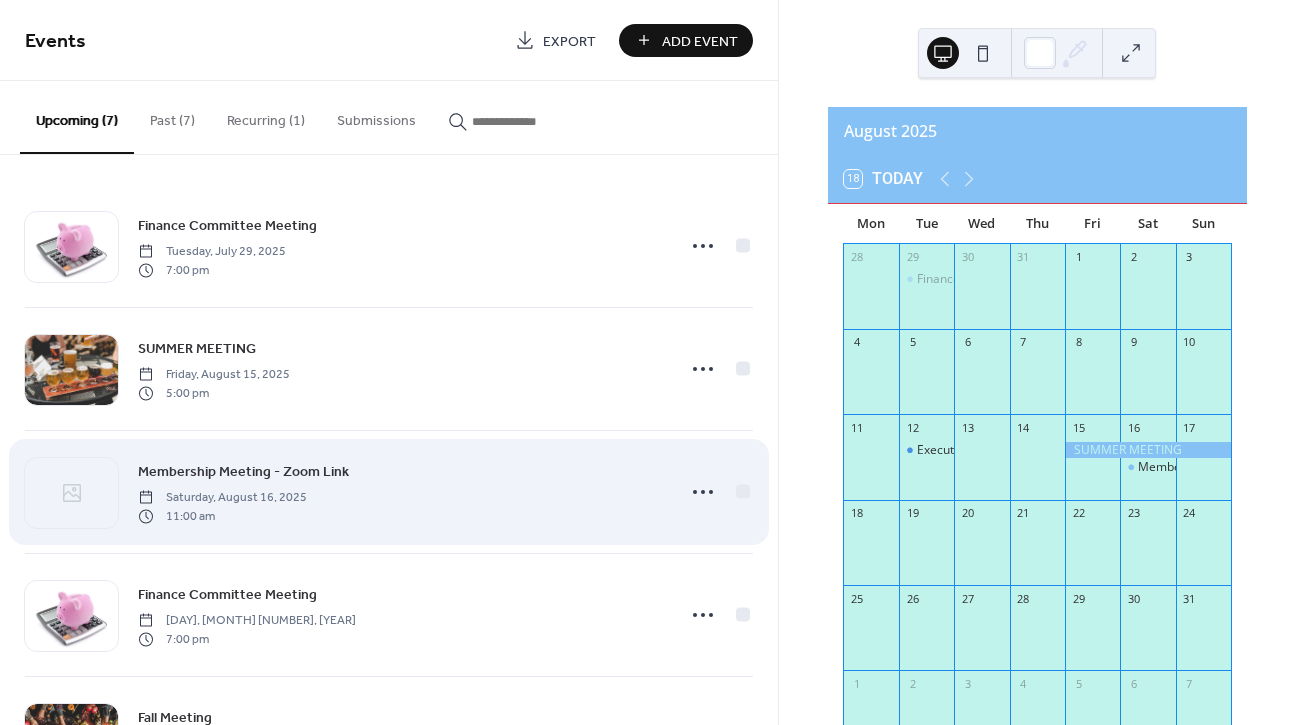 scroll, scrollTop: 0, scrollLeft: 0, axis: both 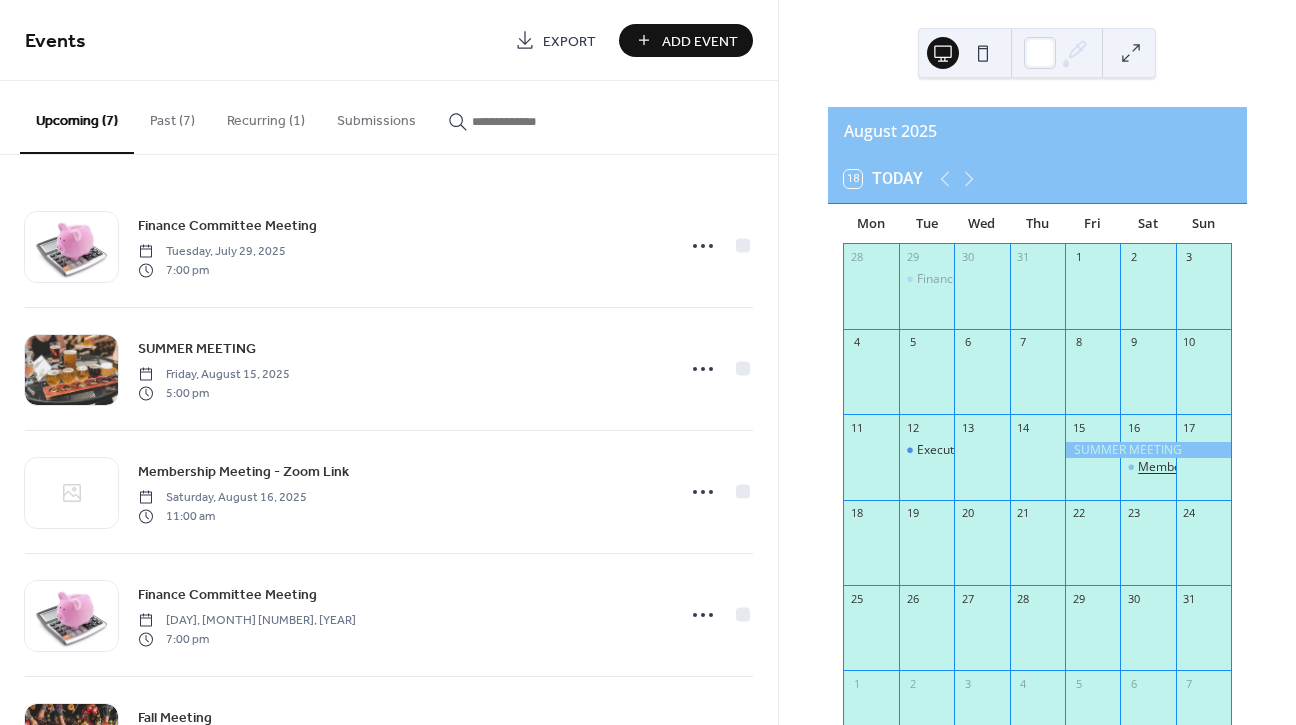 click on "Membership Meeting - Zoom Link" at bounding box center [1231, 467] 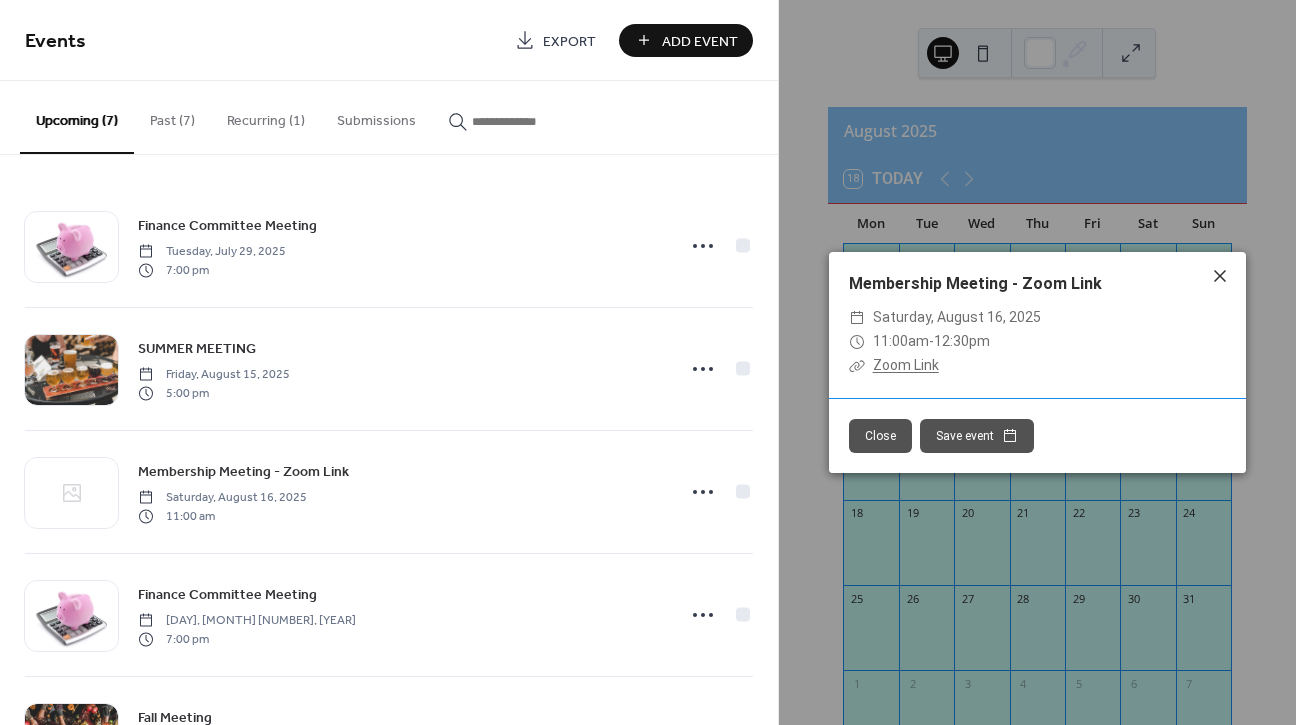 click 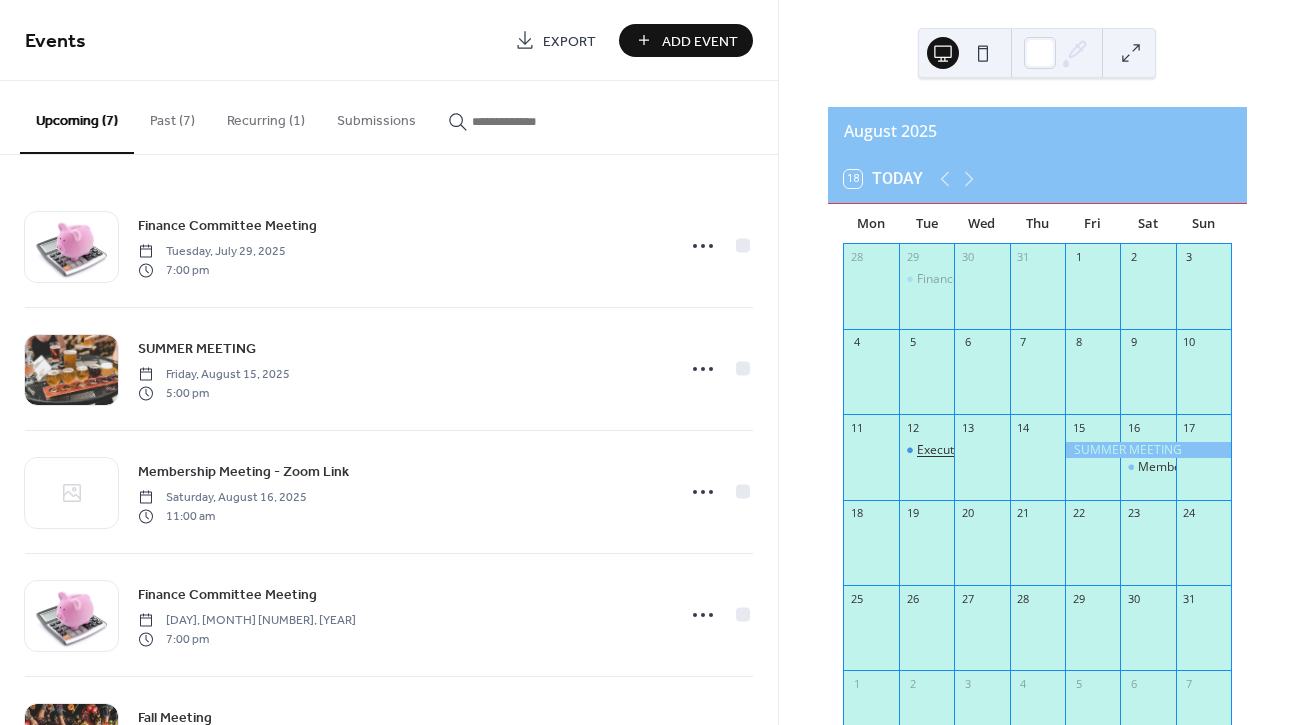 click on "Executive Board Meeting" at bounding box center [986, 450] 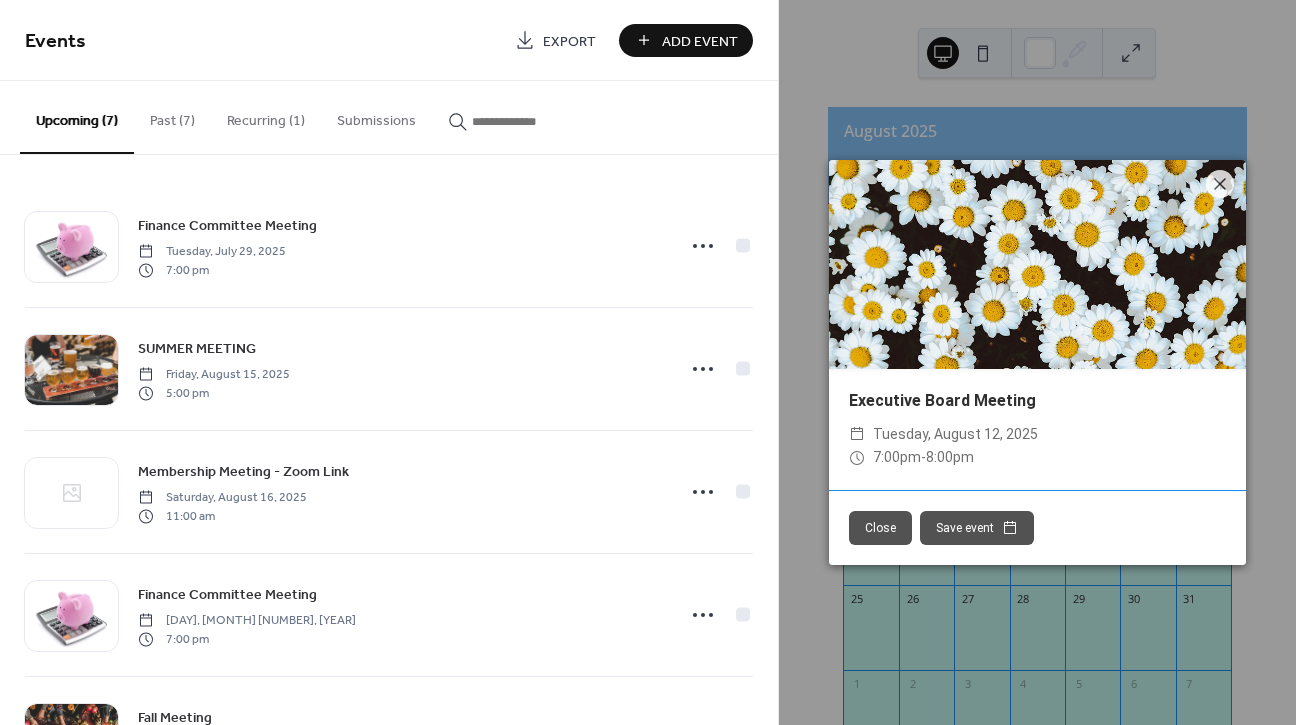 drag, startPoint x: 1076, startPoint y: 444, endPoint x: 1085, endPoint y: 415, distance: 30.364452 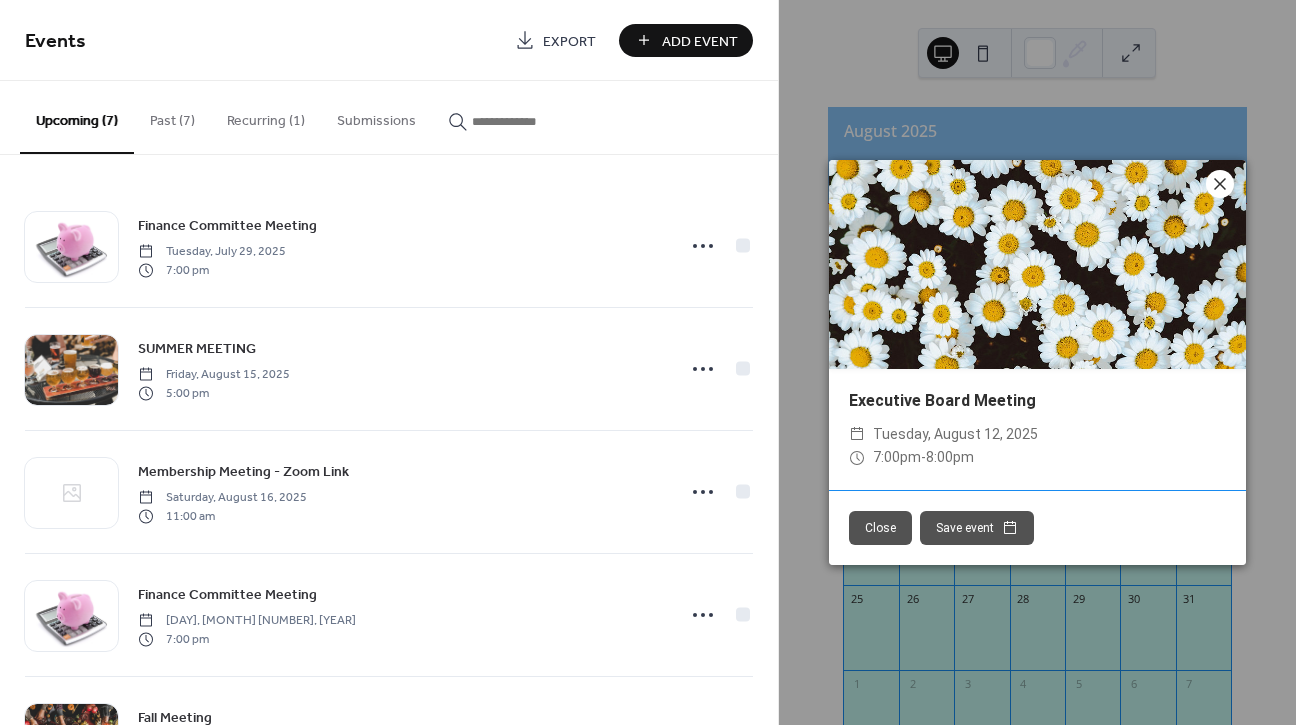 click 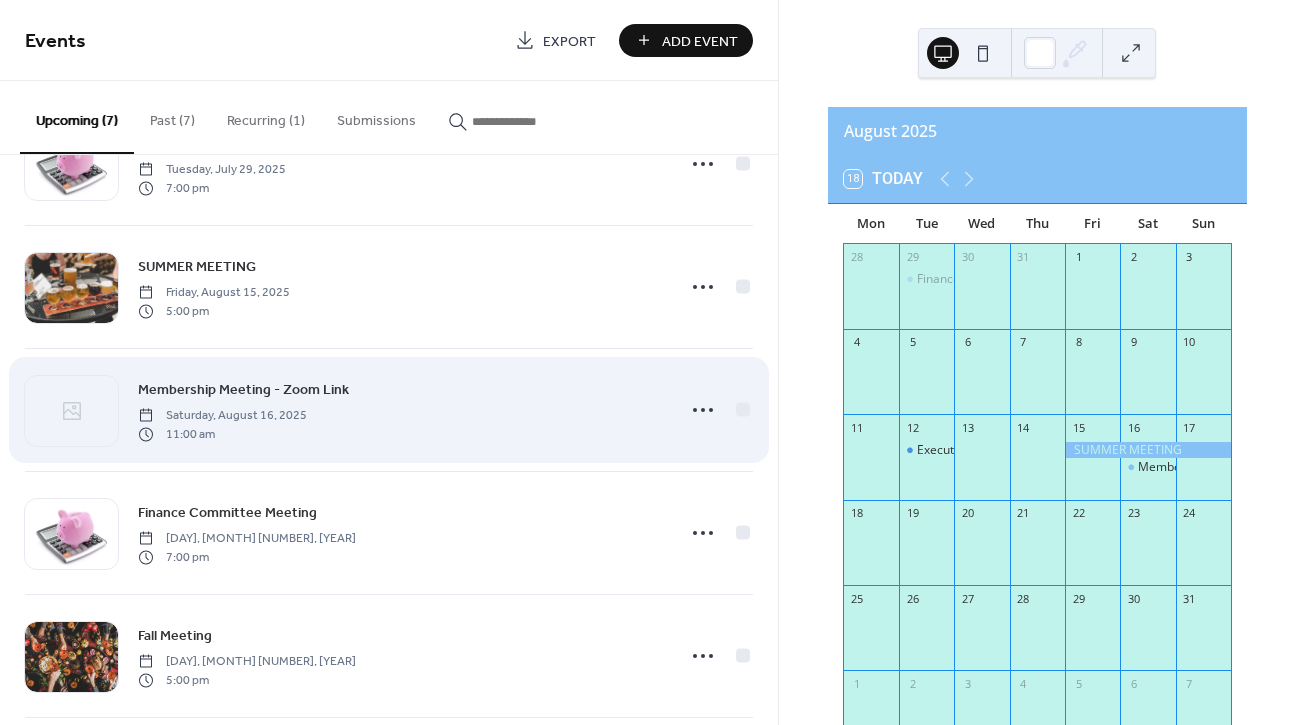 scroll, scrollTop: 88, scrollLeft: 0, axis: vertical 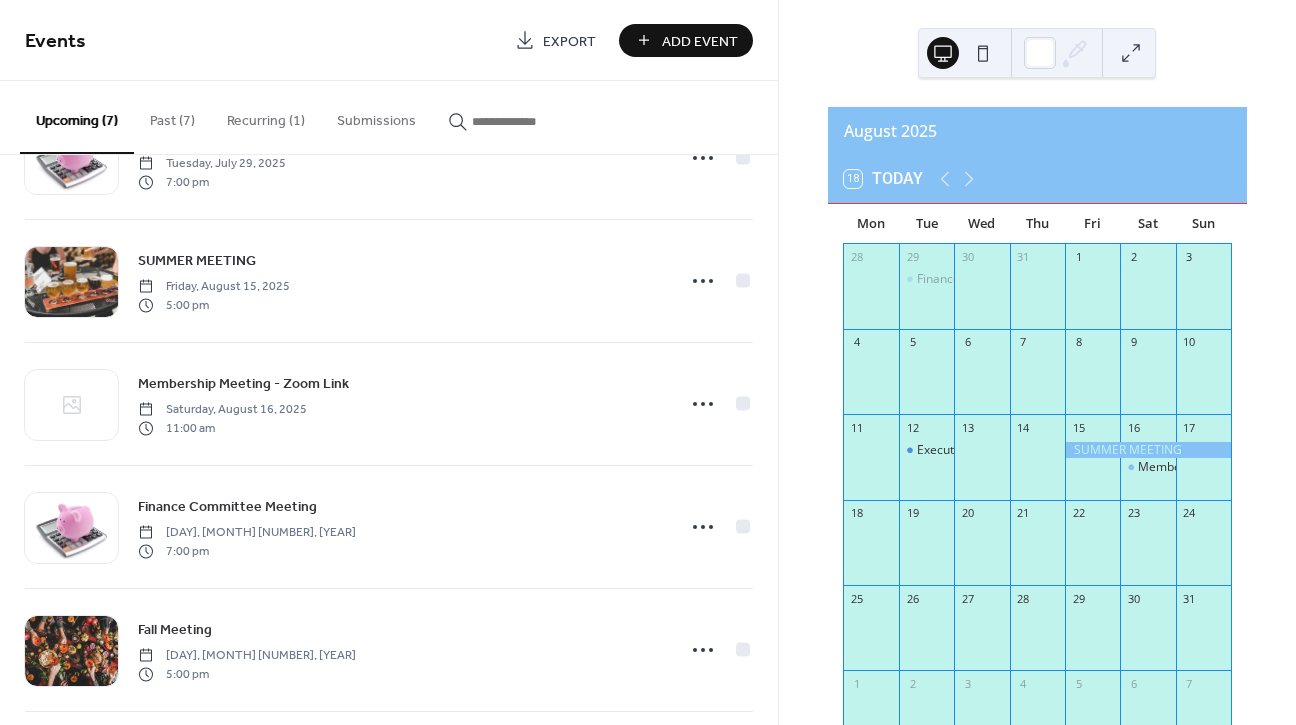 click on "Recurring (1)" at bounding box center (266, 116) 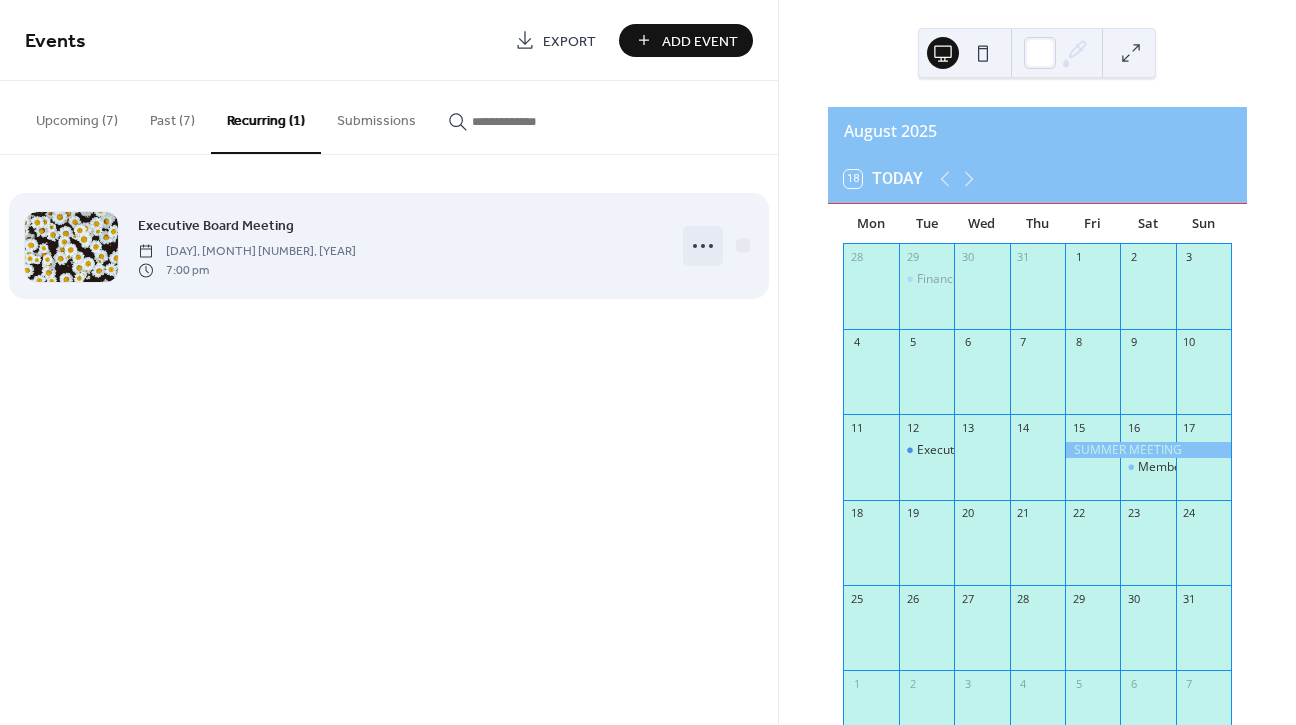 click 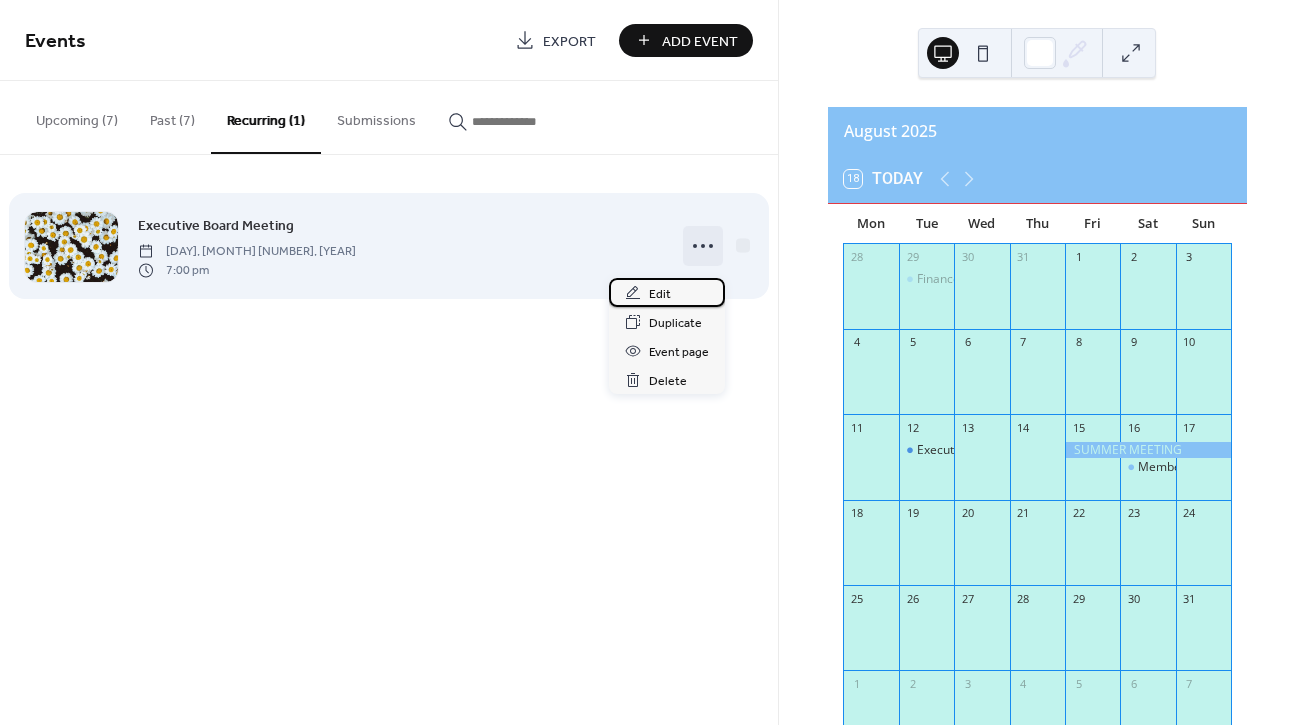 click on "Edit" at bounding box center [660, 294] 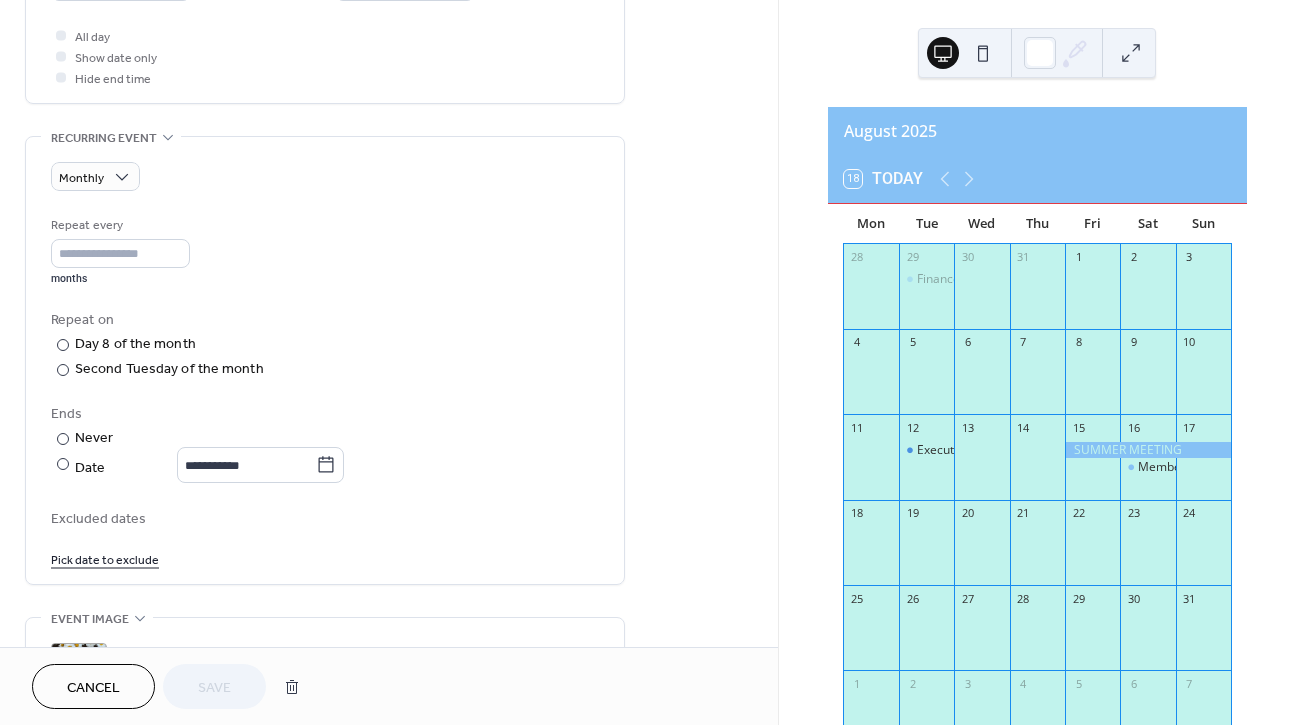 scroll, scrollTop: 752, scrollLeft: 0, axis: vertical 